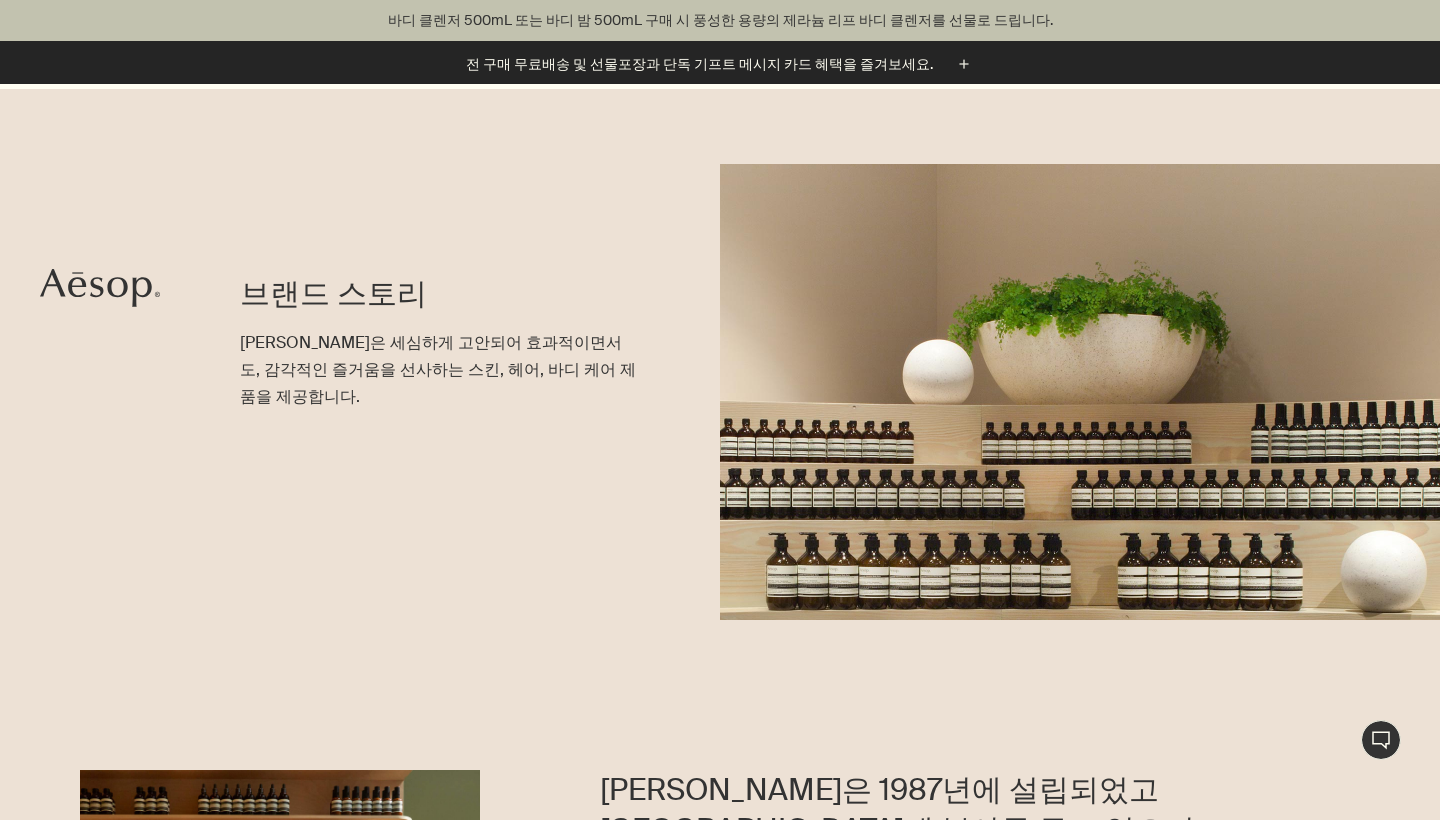 scroll, scrollTop: 881, scrollLeft: 0, axis: vertical 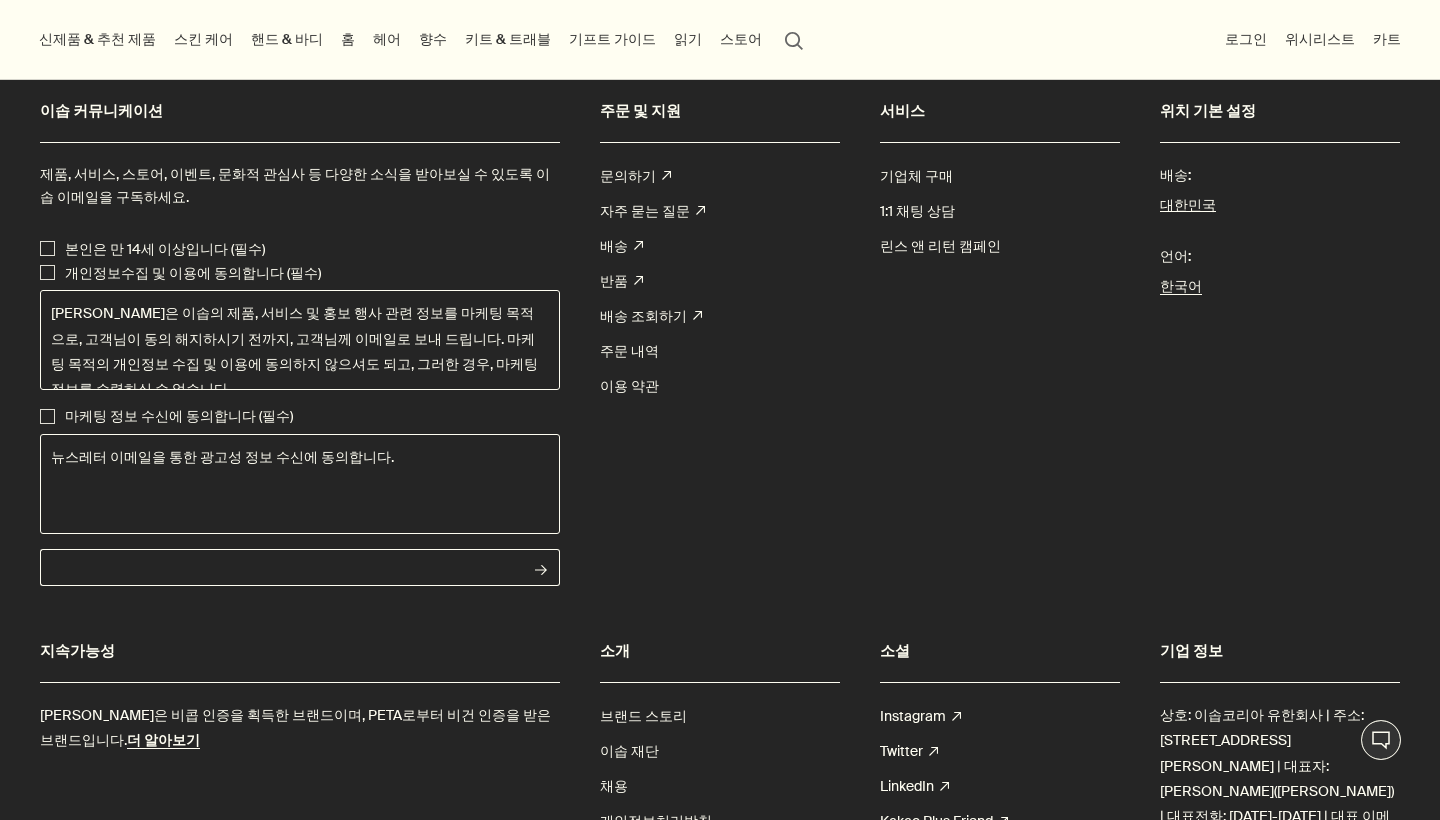 click on "이메일 주소" at bounding box center (281, 567) 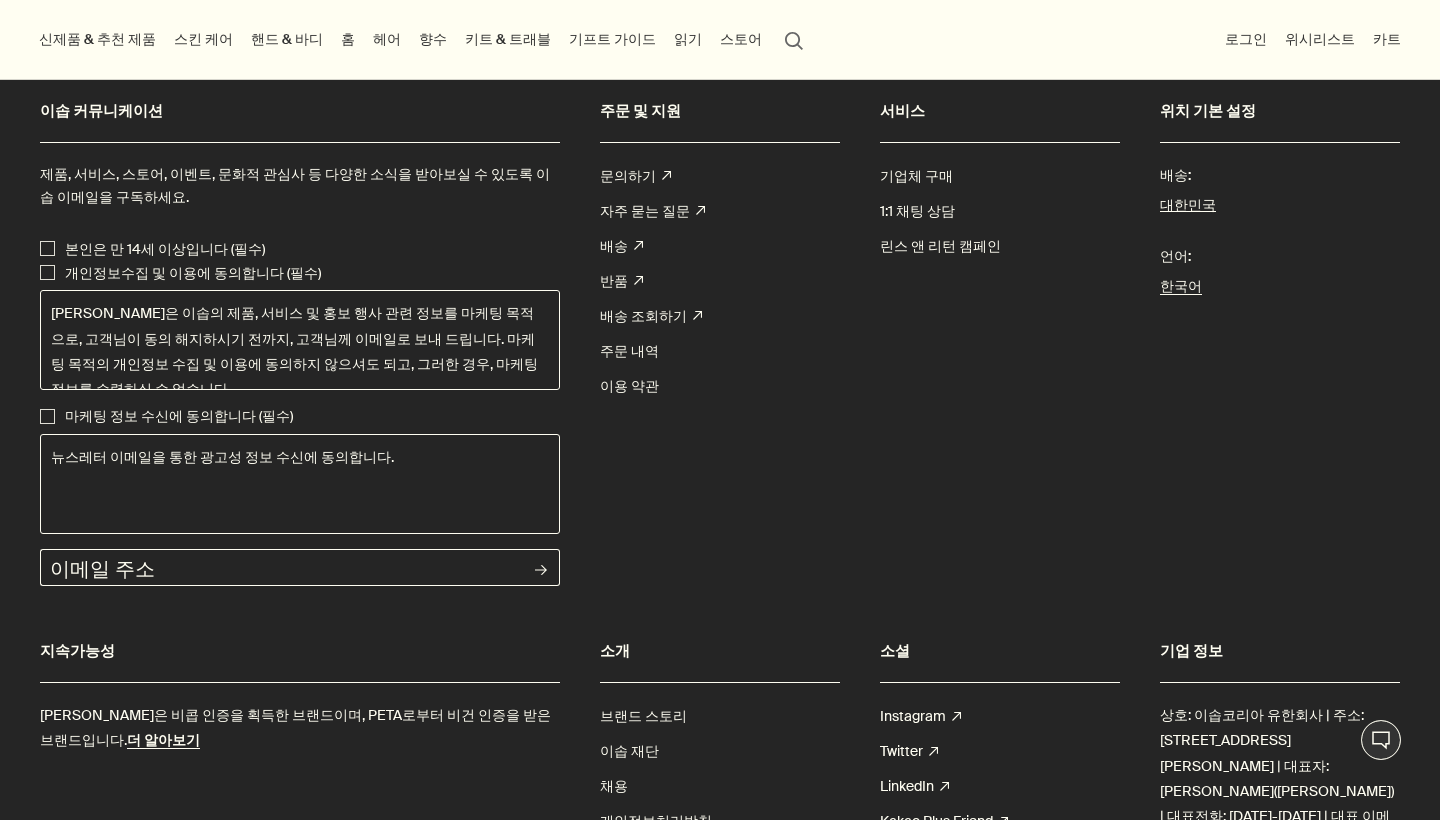 click on "rightArrow" at bounding box center (541, 567) 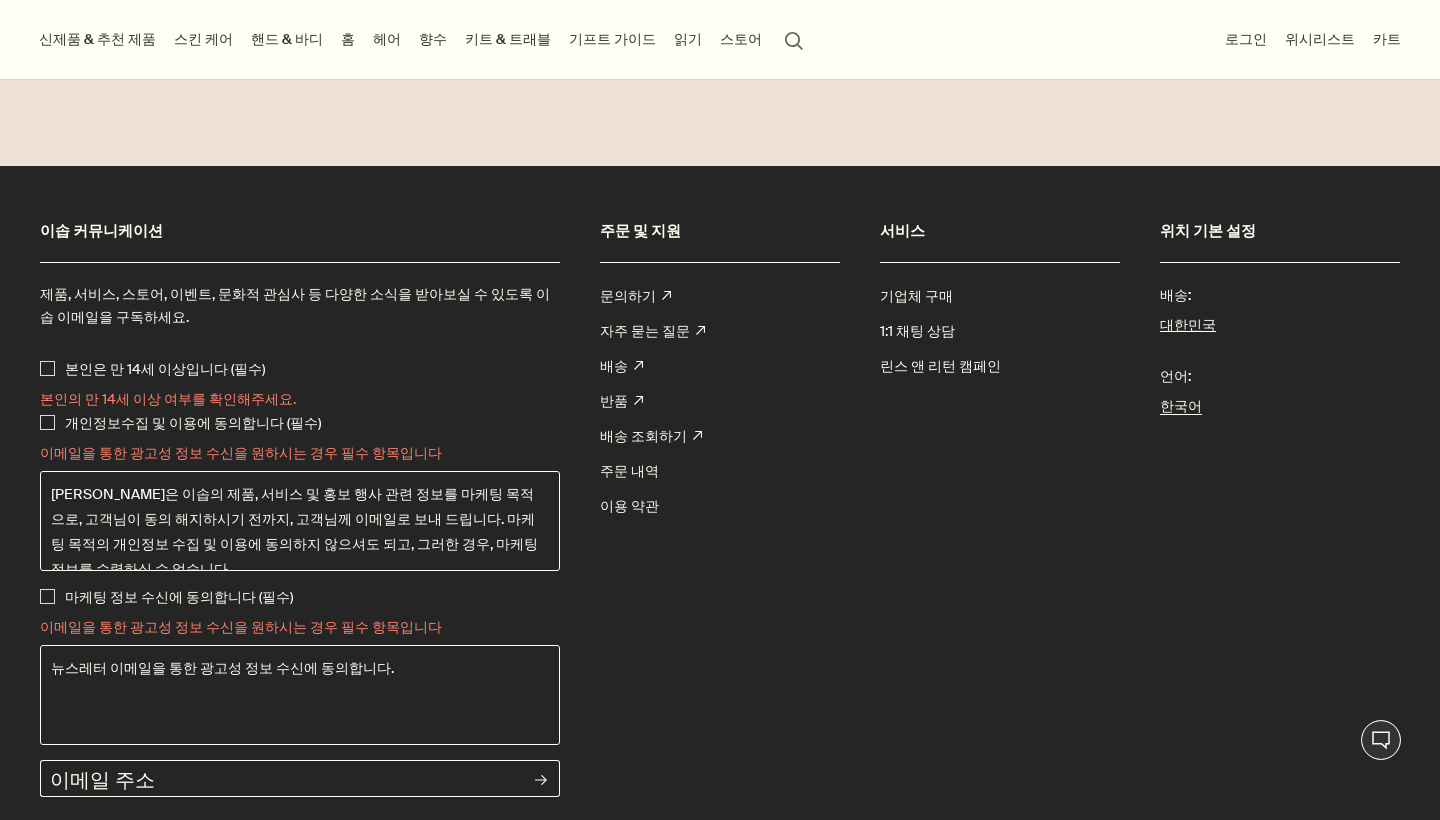 scroll, scrollTop: 4084, scrollLeft: 0, axis: vertical 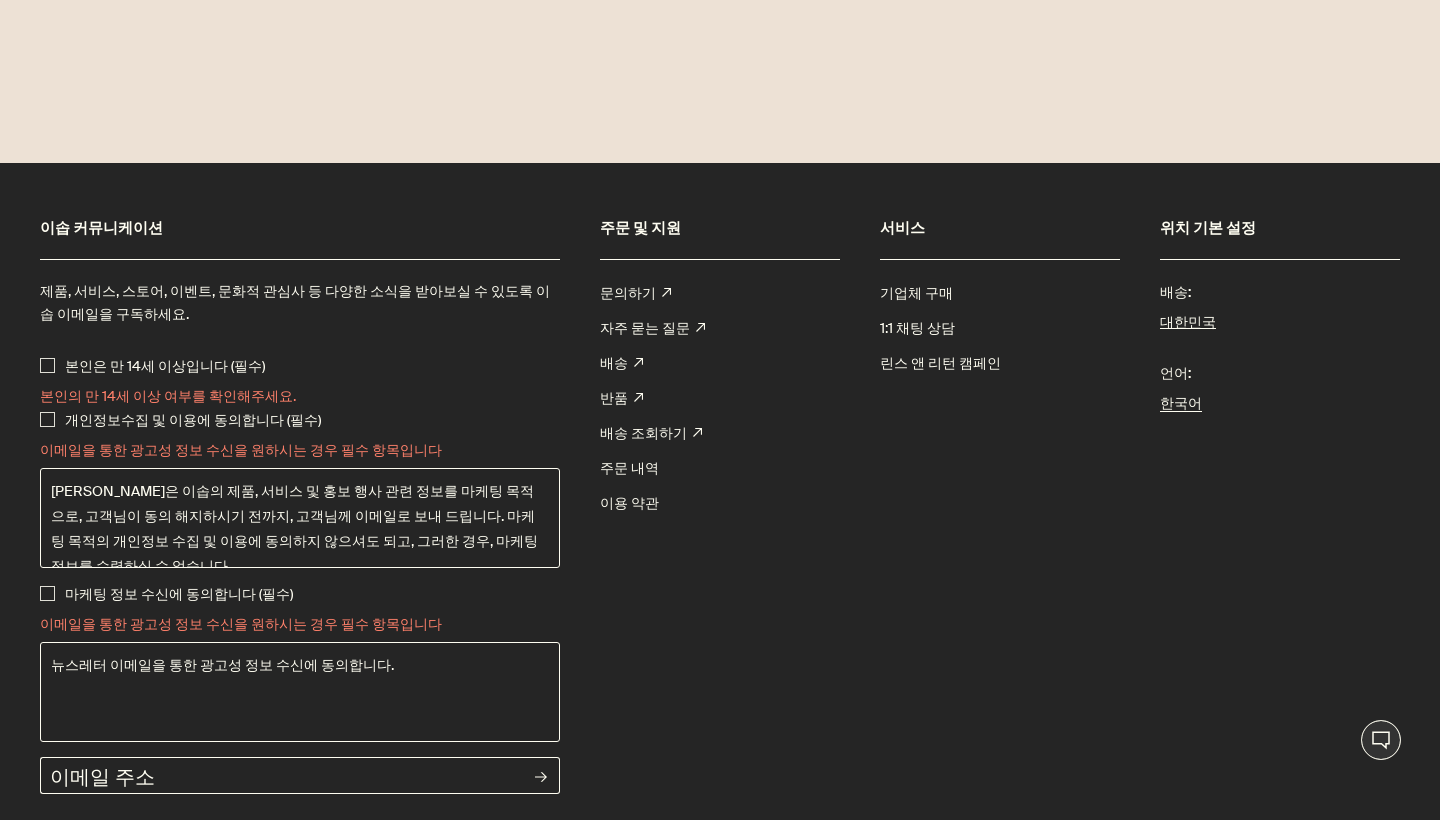 click on "본인은 만 14세 이상입니다 (필수)" at bounding box center (165, 367) 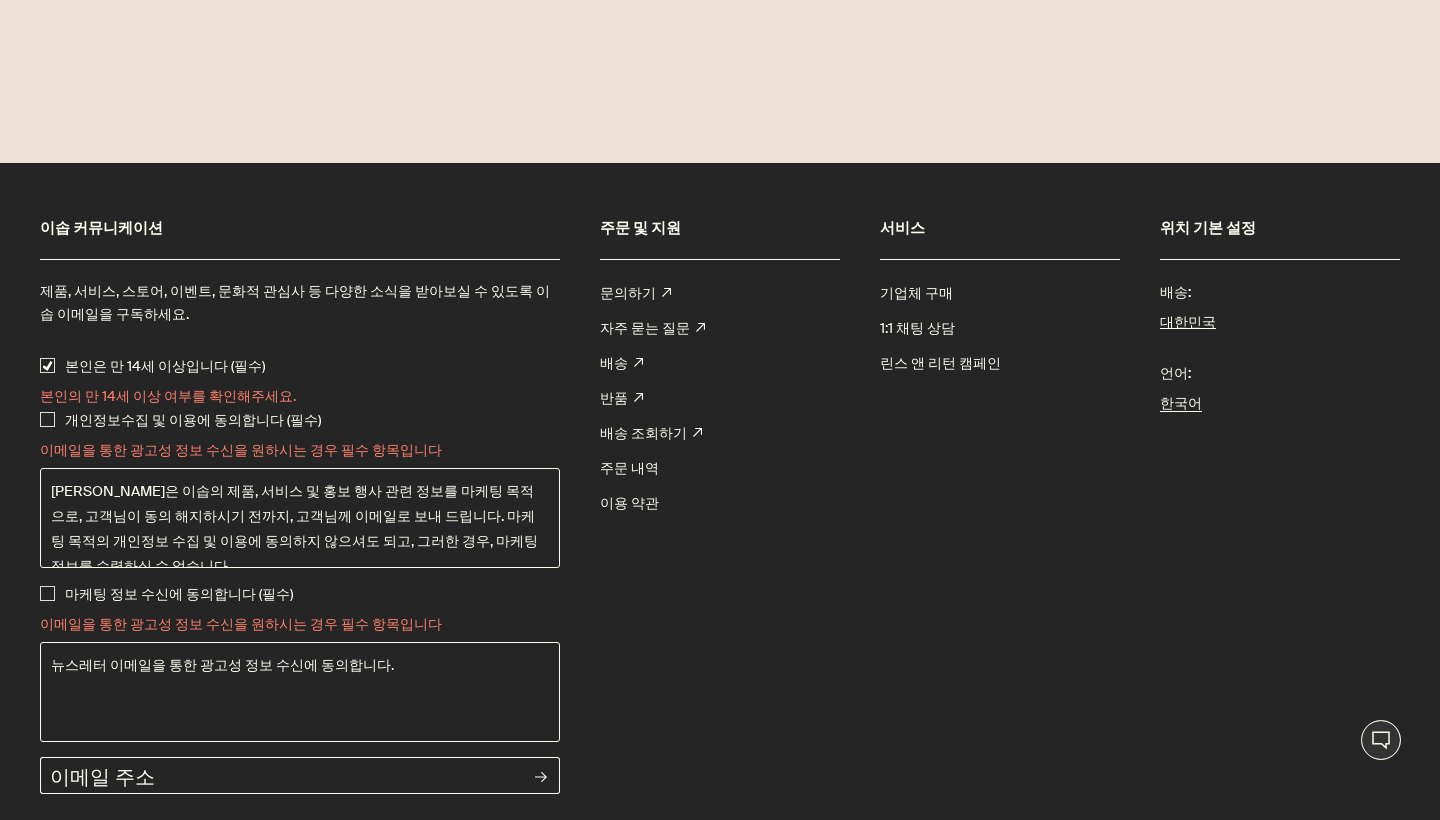 checkbox on "true" 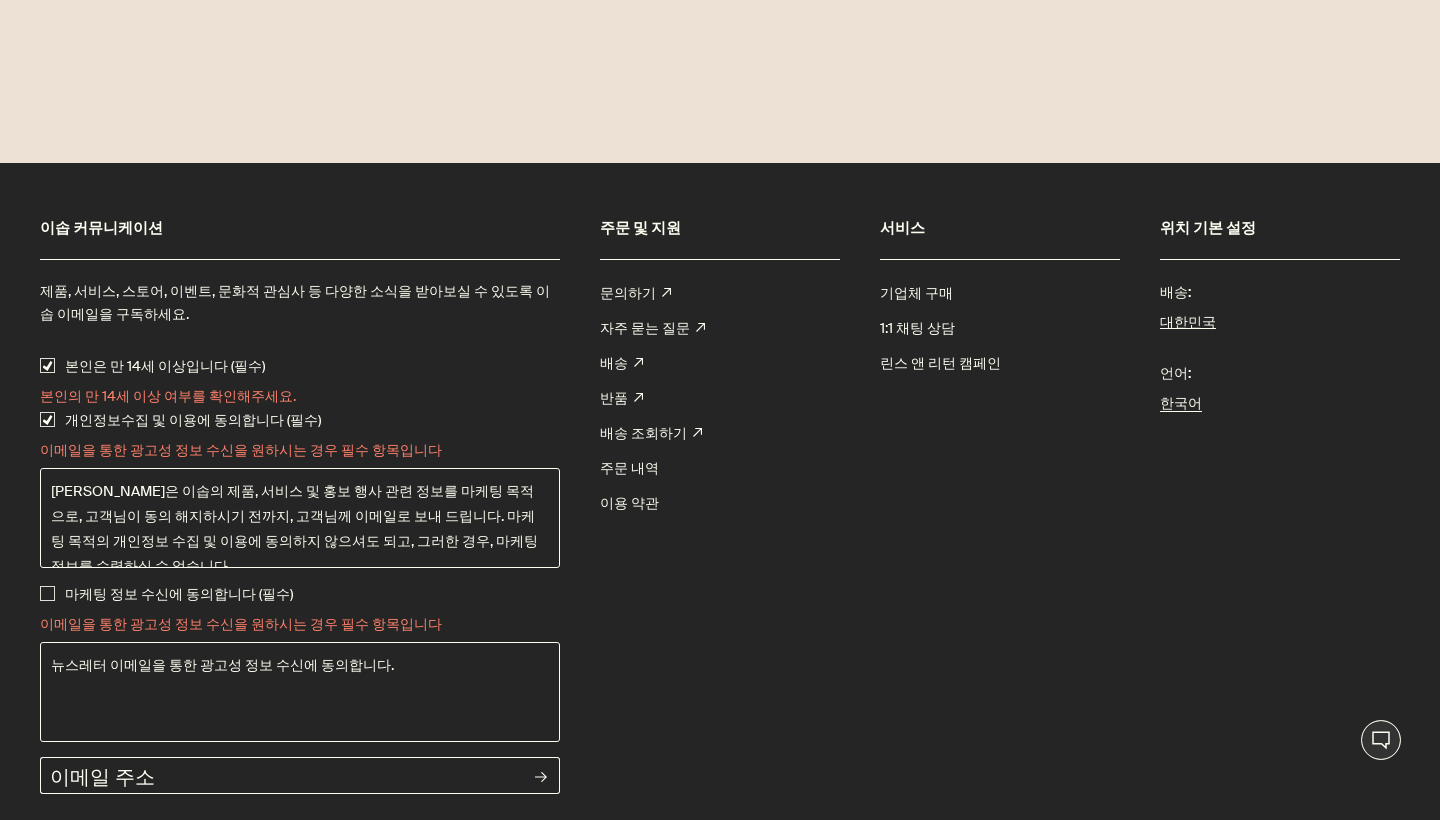 click on "제품, 서비스, 스토어, 이벤트, 문화적 관심사 등 다양한 소식을 받아보실 수 있도록 이솝 이메일을 구독하세요.  본인은 만 14세 이상입니다 (필수) 본인의 만 14세 이상 여부를 확인해주세요. 개인정보수집 및 이용에 동의합니다 (필수) 이메일을 통한 광고성 정보 수신을 원하시는 경우 필수 항목입니다 이솝은 이솝의 제품, 서비스 및 홍보 행사 관련 정보를 마케팅 목적으로, 고객님이 동의 해지하시기 전까지, 고객님께 이메일로 보내 드립니다. 마케팅 목적의 개인정보 수집 및 이용에 동의하지 않으셔도 되고, 그러한 경우, 마케팅 정보를 수령하실 수 없습니다. 마케팅 정보 수신에 동의합니다 (필수) 이메일을 통한 광고성 정보 수신을 원하시는 경우 필수 항목입니다 뉴스레터 이메일을 통한 광고성 정보 수신에 동의합니다." at bounding box center (300, 511) 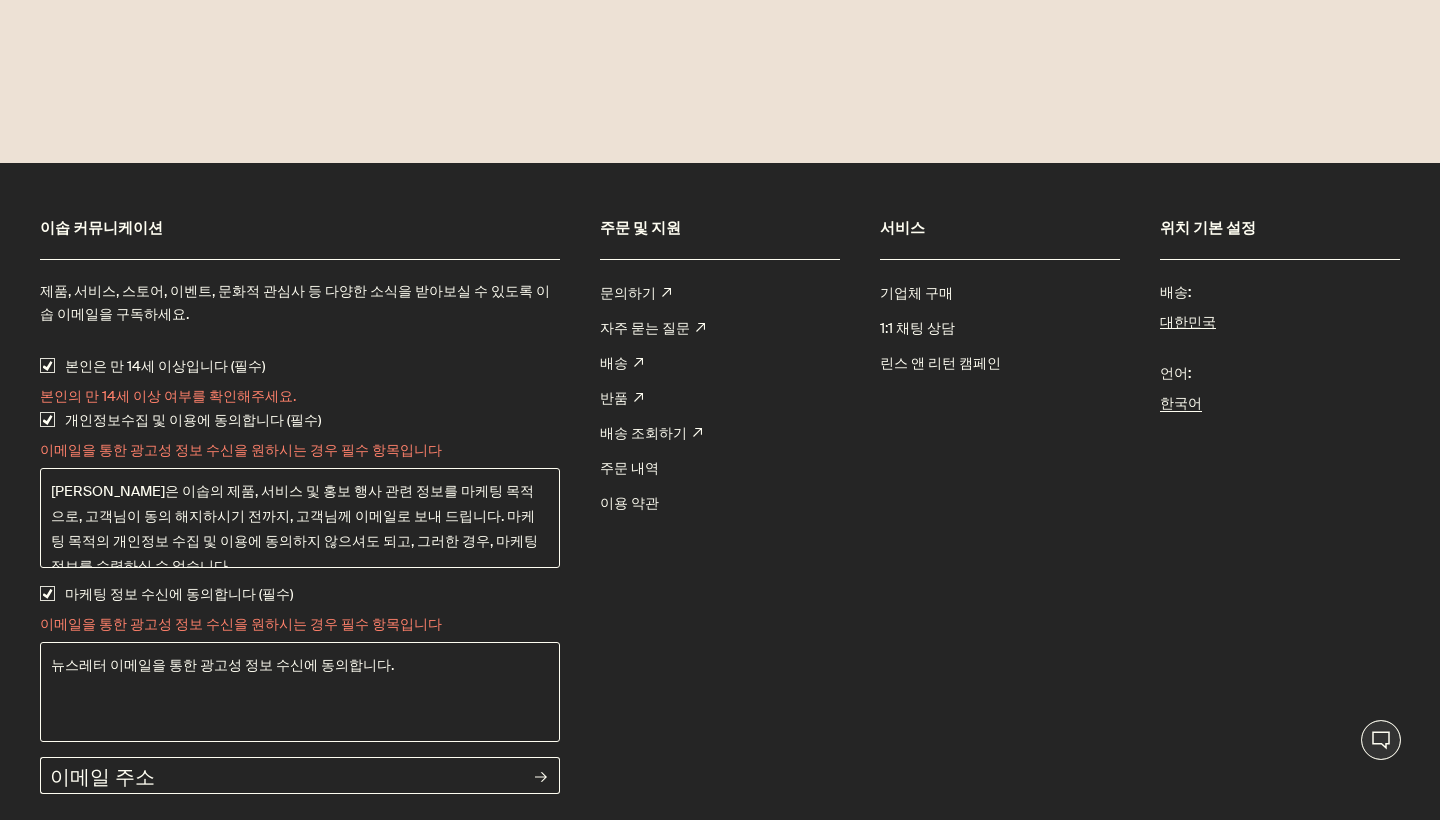 checkbox on "true" 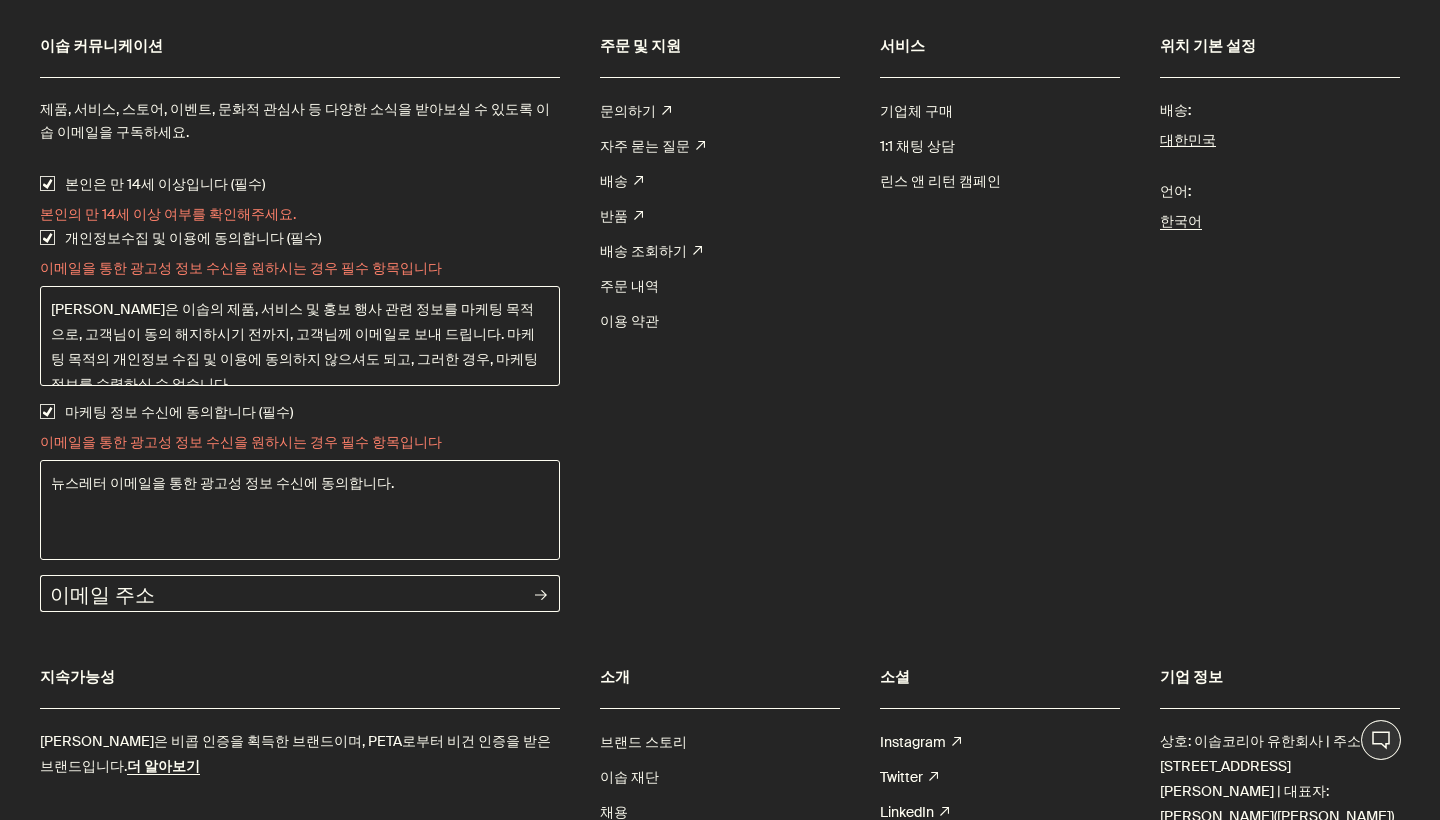 scroll, scrollTop: 4269, scrollLeft: 0, axis: vertical 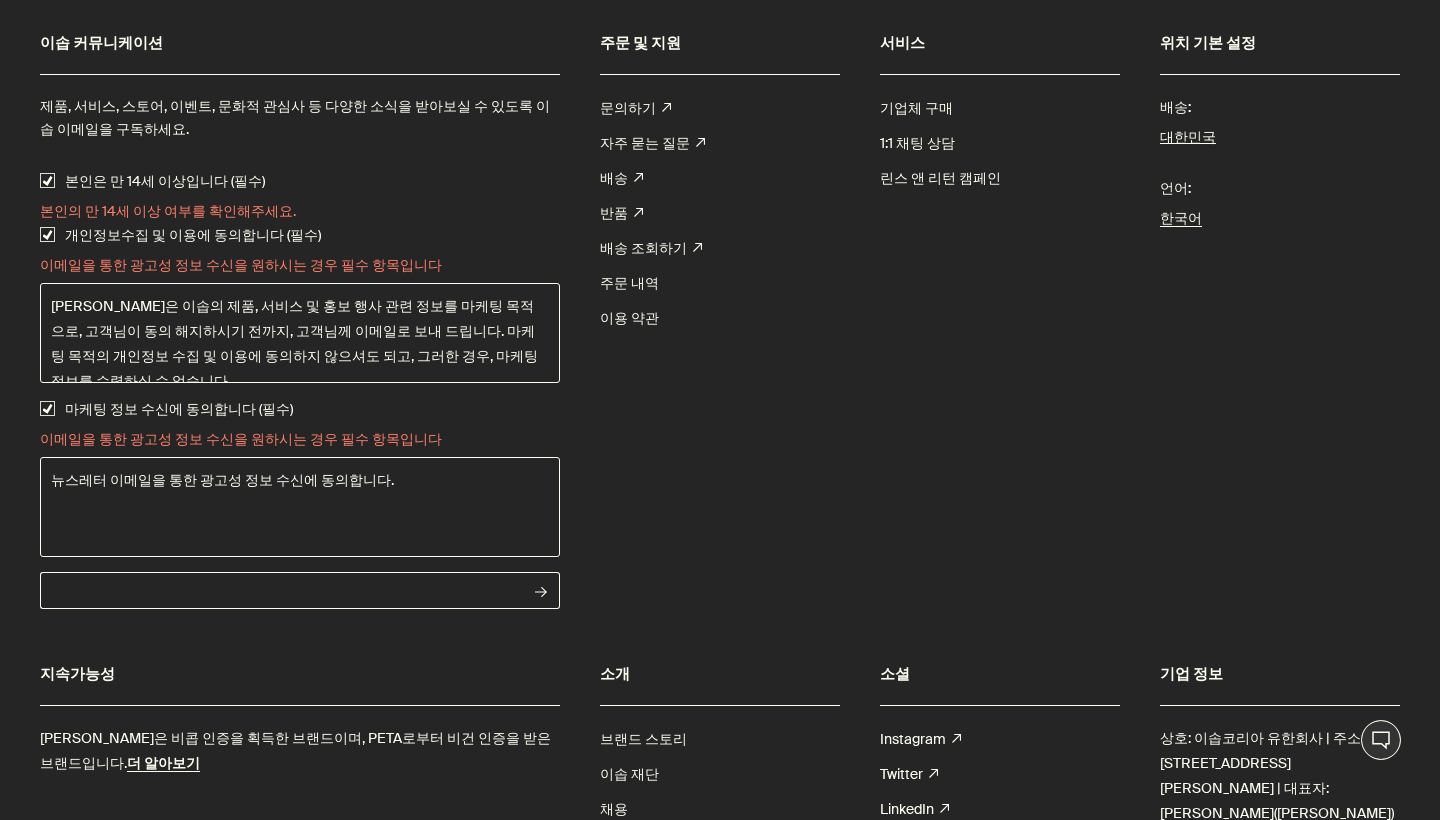 click on "이메일 주소" at bounding box center [281, 590] 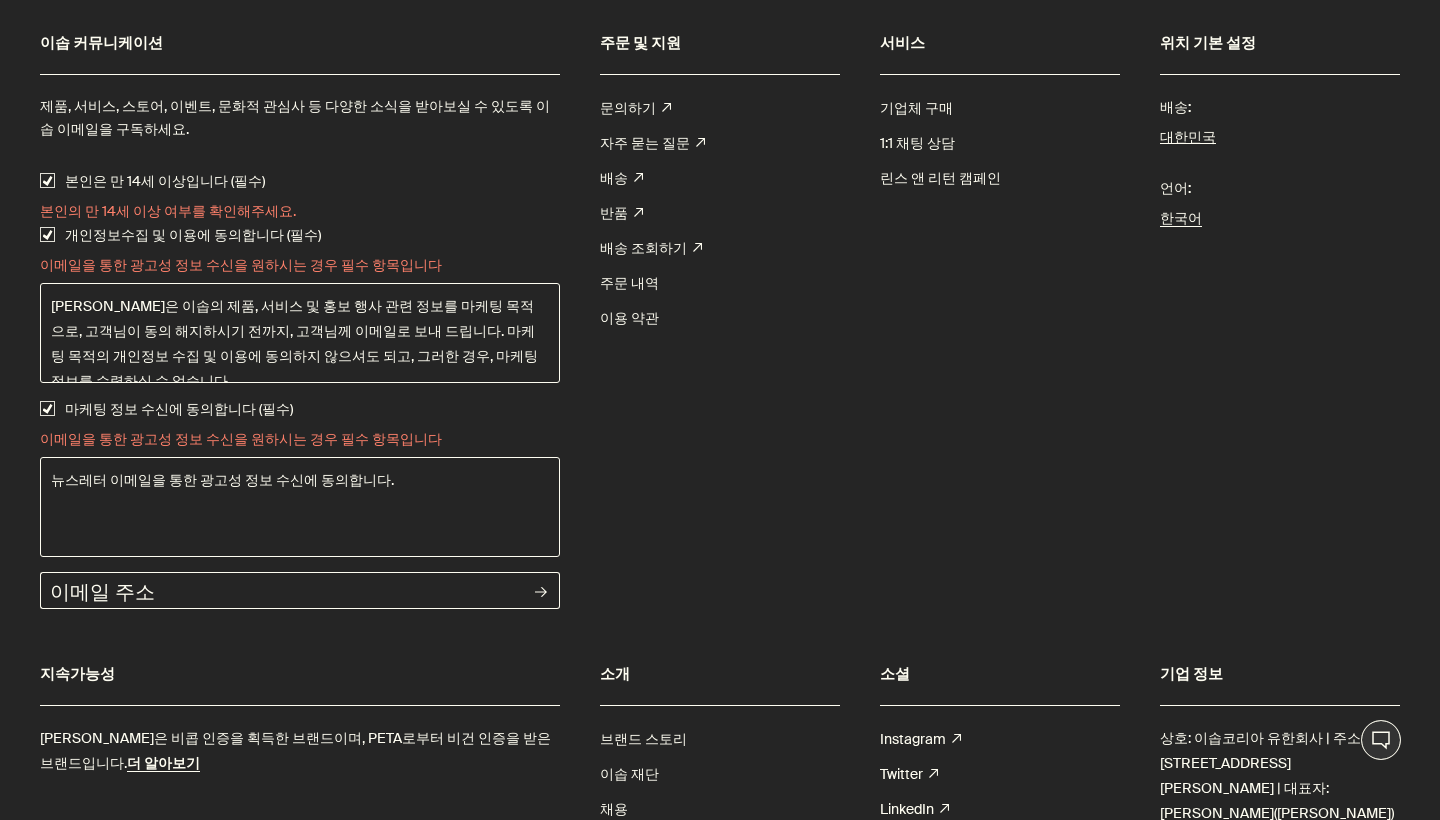 click on "주문 및 지원 문의하기   rightUpArrow 자주 묻는 질문   rightUpArrow 배송   rightUpArrow 반품   rightUpArrow 배송 조회하기   rightUpArrow 주문 내역 이용 약관" at bounding box center (720, 323) 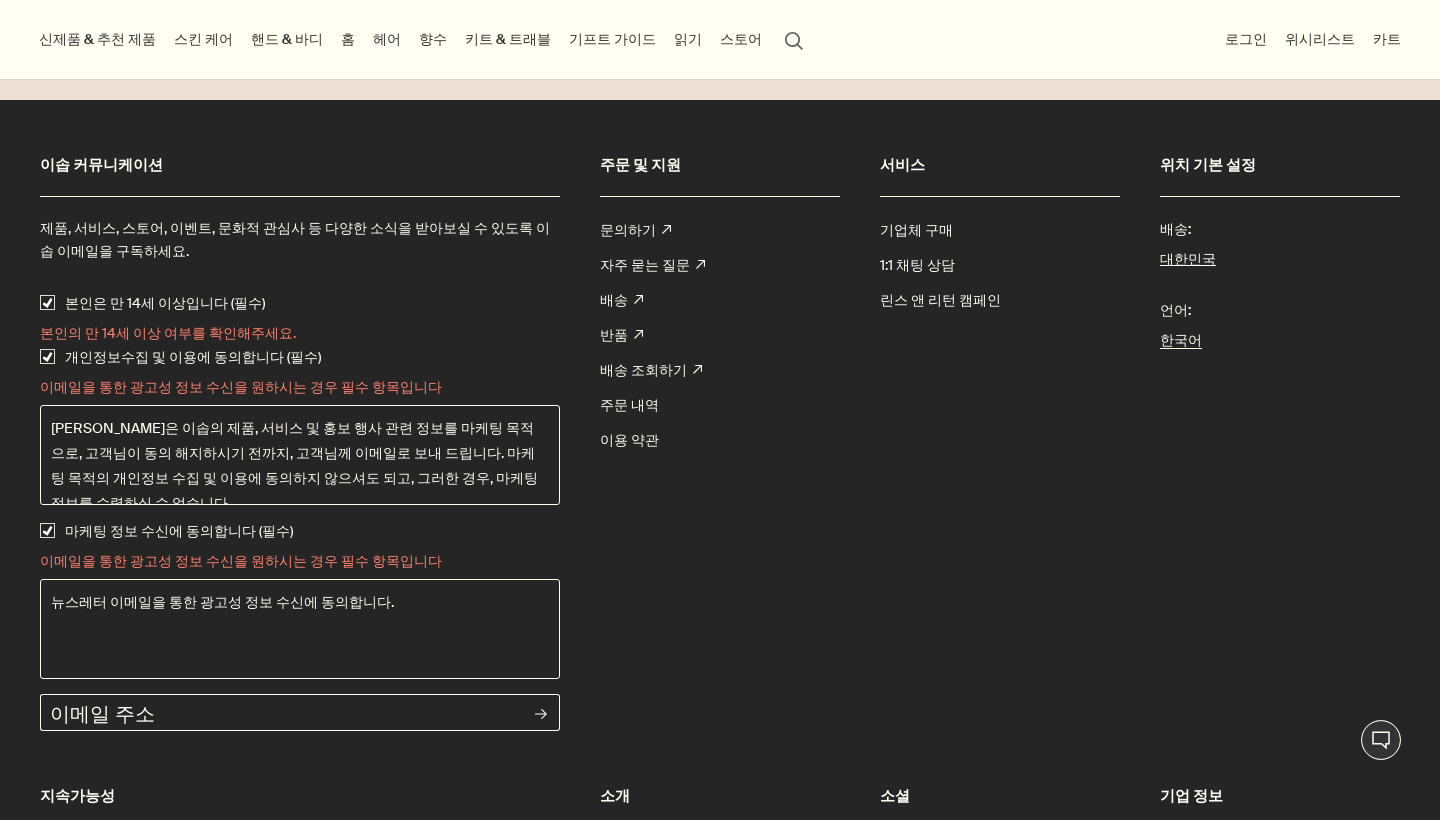 scroll, scrollTop: 4113, scrollLeft: 0, axis: vertical 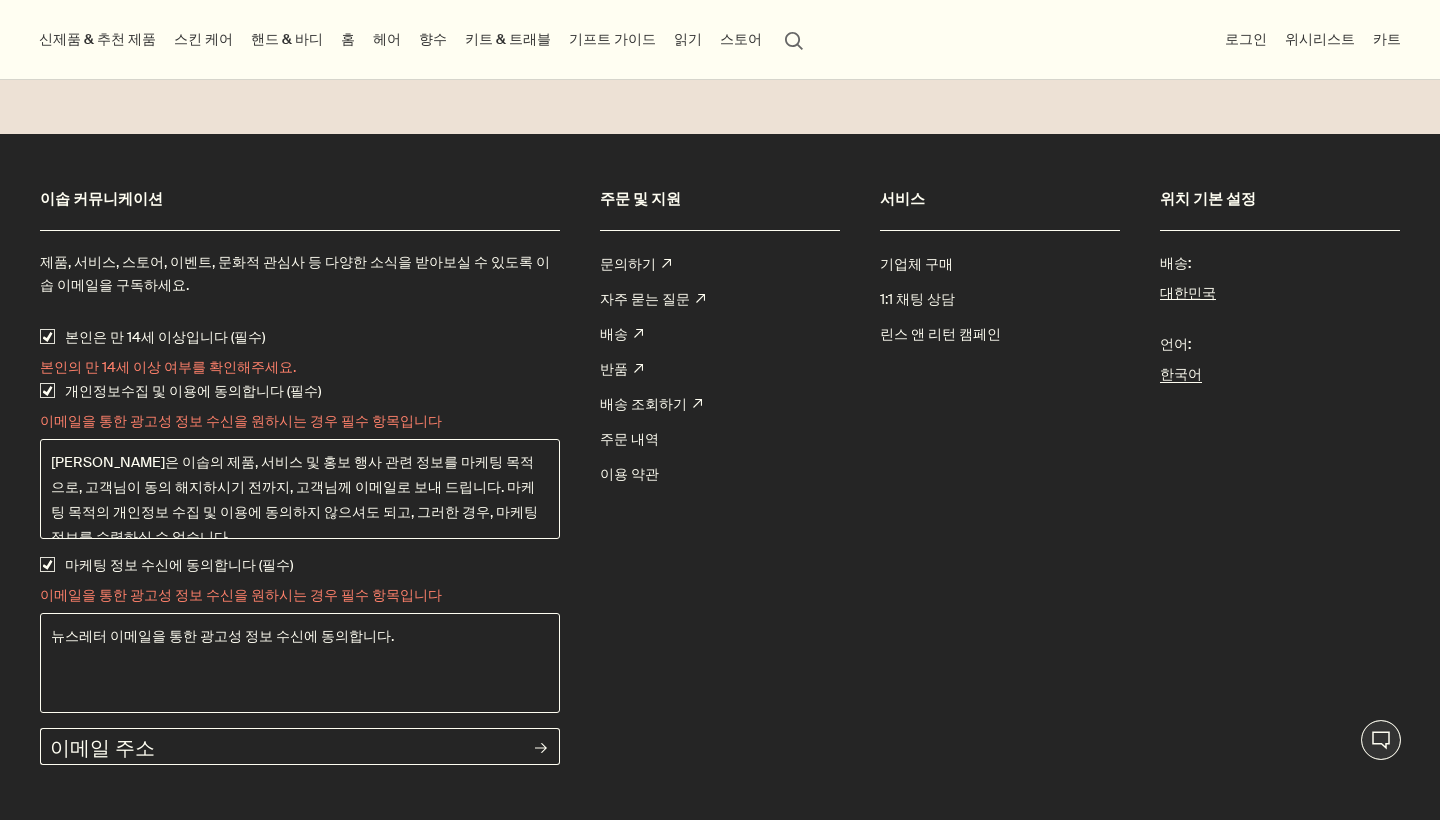 click on "1:1 채팅 상담 ​" at bounding box center (919, 299) 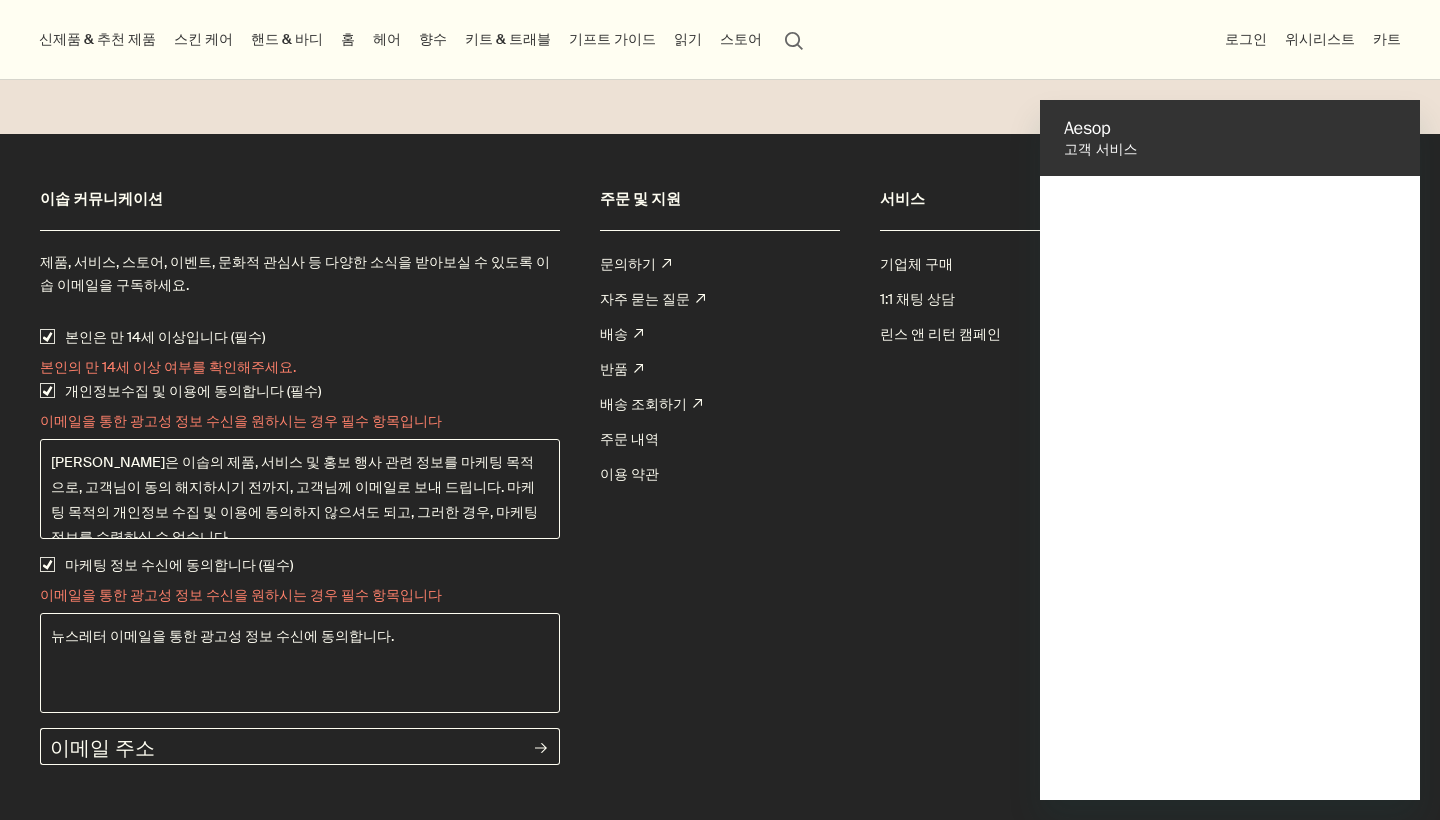 scroll, scrollTop: 0, scrollLeft: 0, axis: both 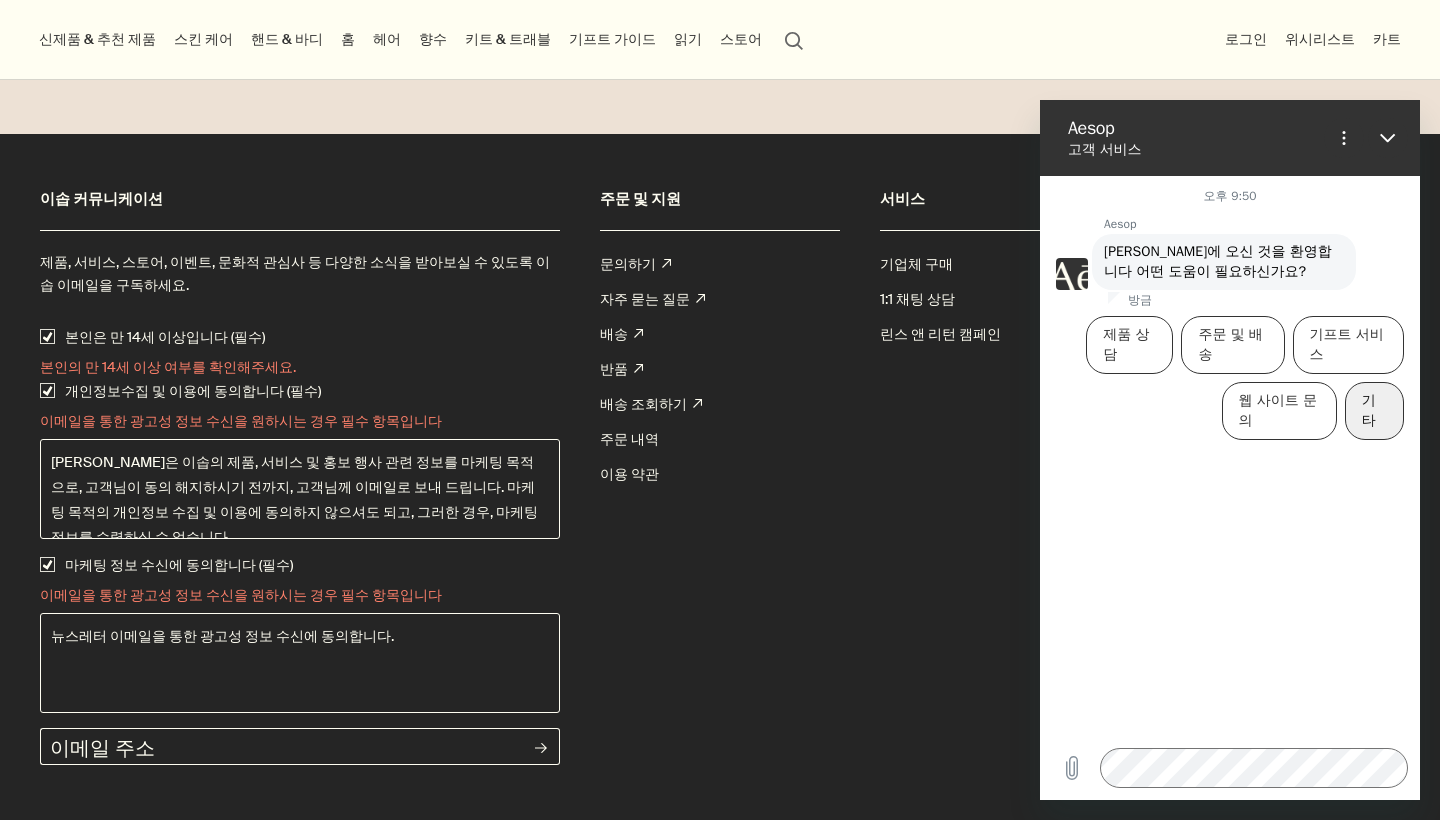 click on "기타" at bounding box center (1374, 411) 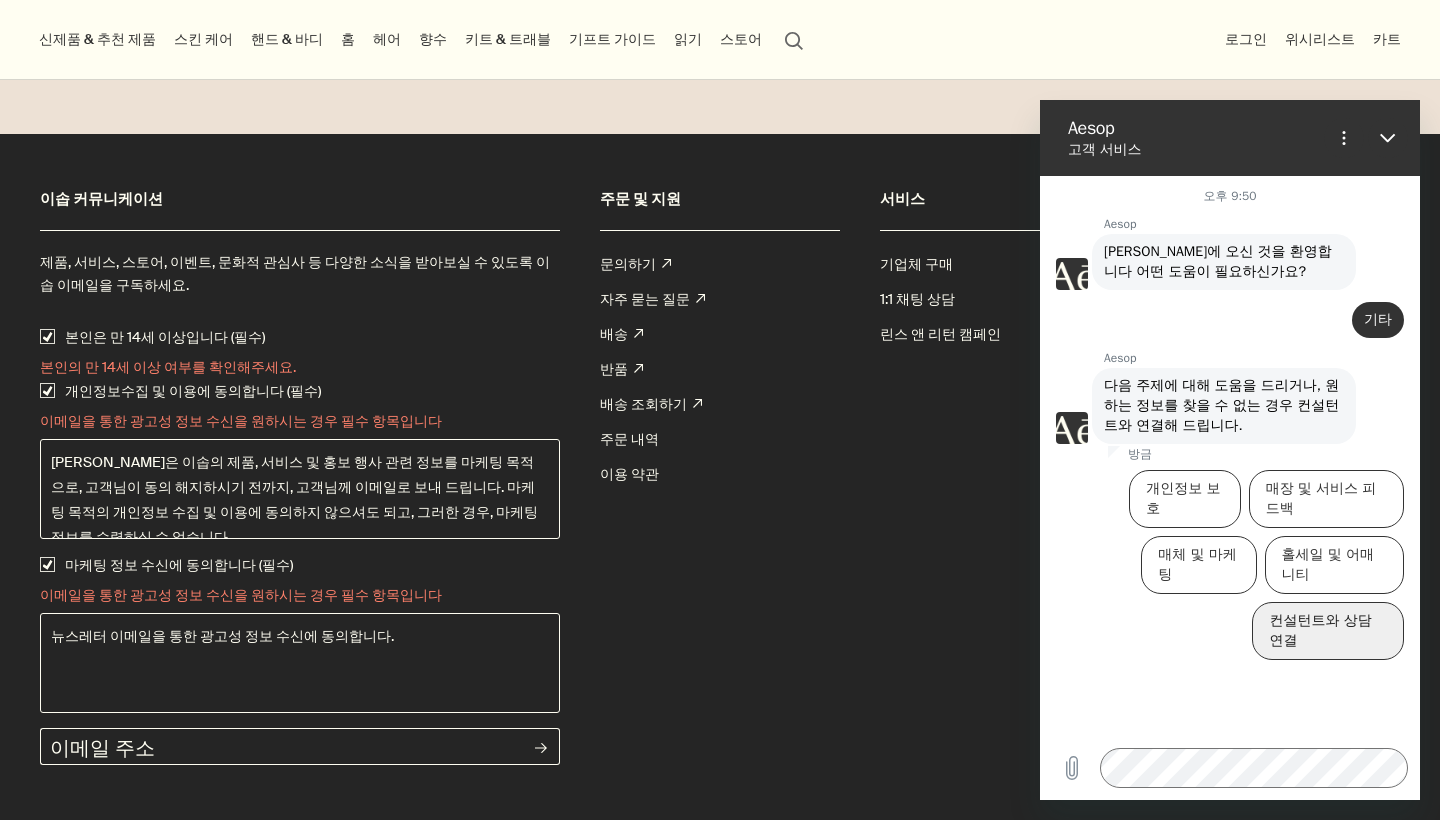 click on "컨설턴트와 상담 연결" at bounding box center (1328, 631) 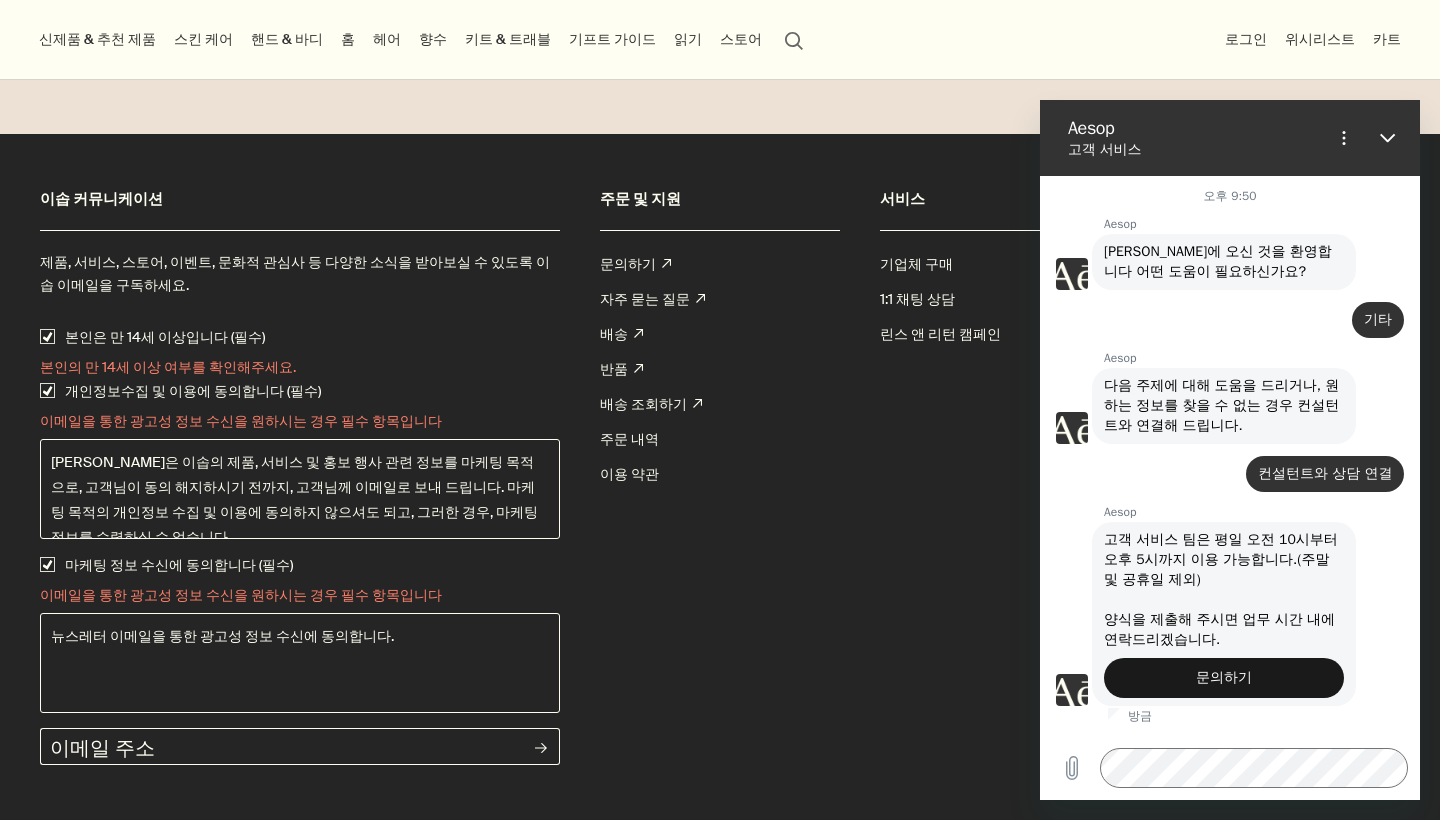 click on "문의하기" at bounding box center [1224, 678] 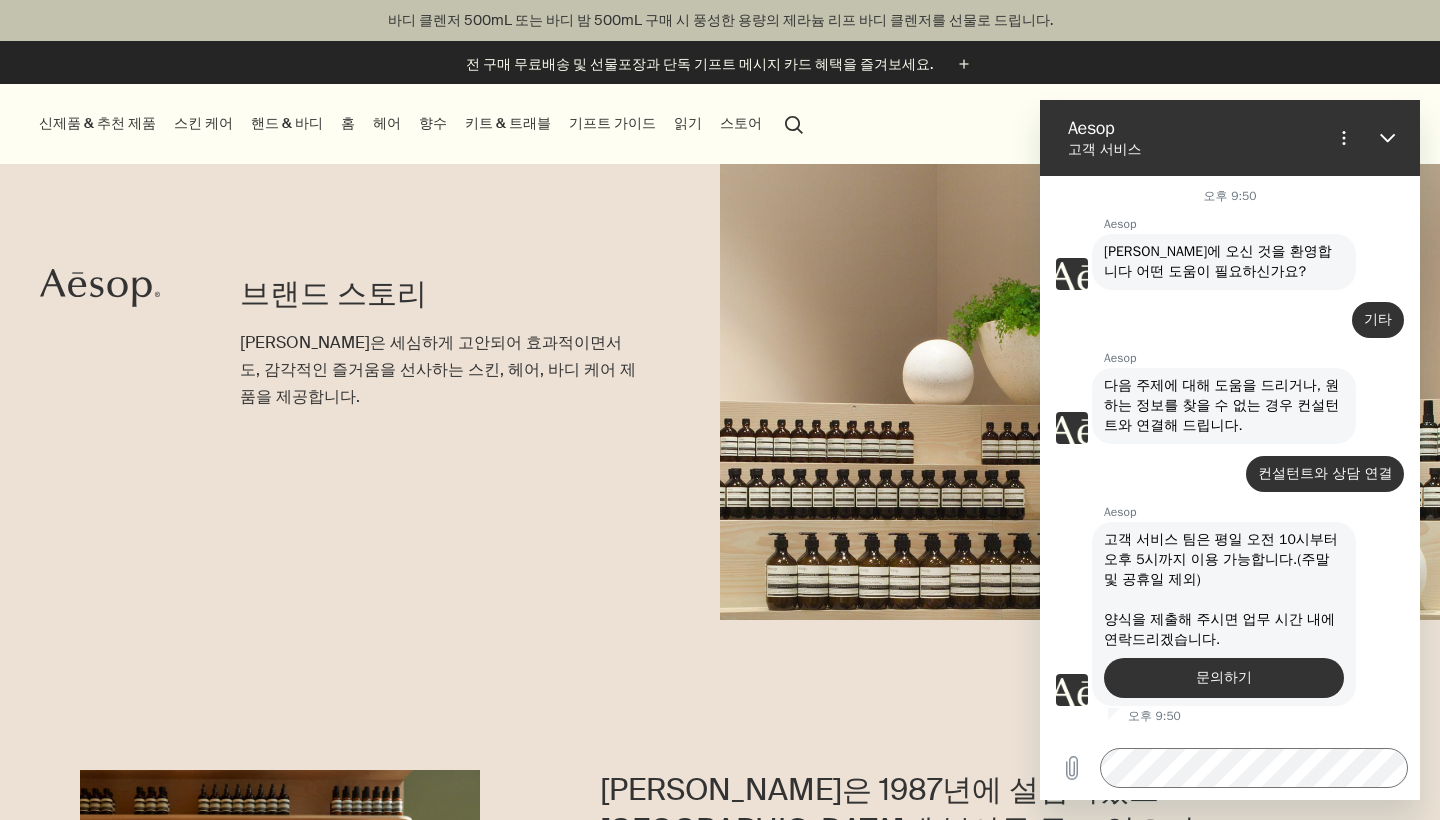 scroll, scrollTop: 0, scrollLeft: 0, axis: both 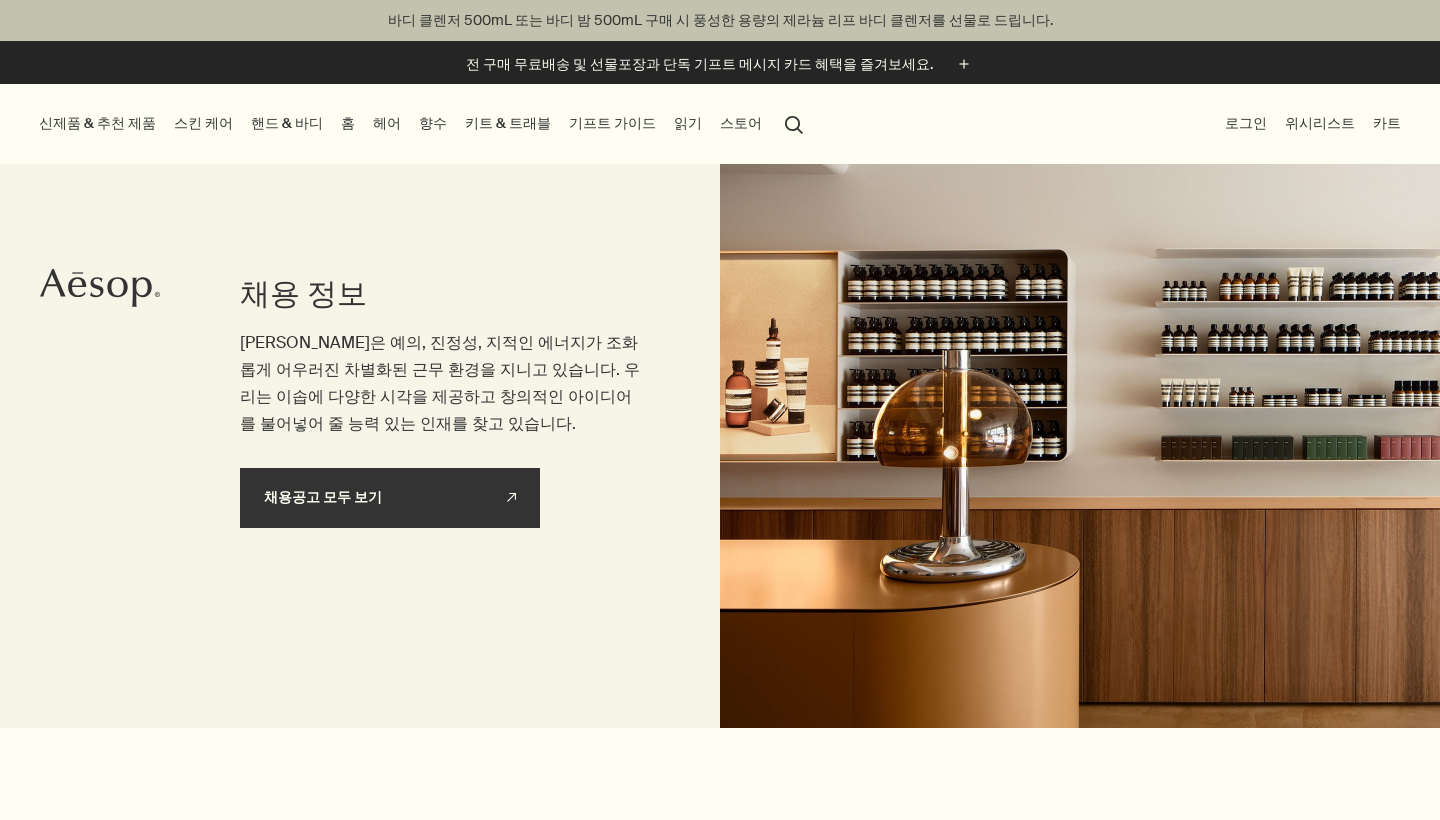 click on "채용공고 모두 보기   rightUpArrow" at bounding box center (390, 498) 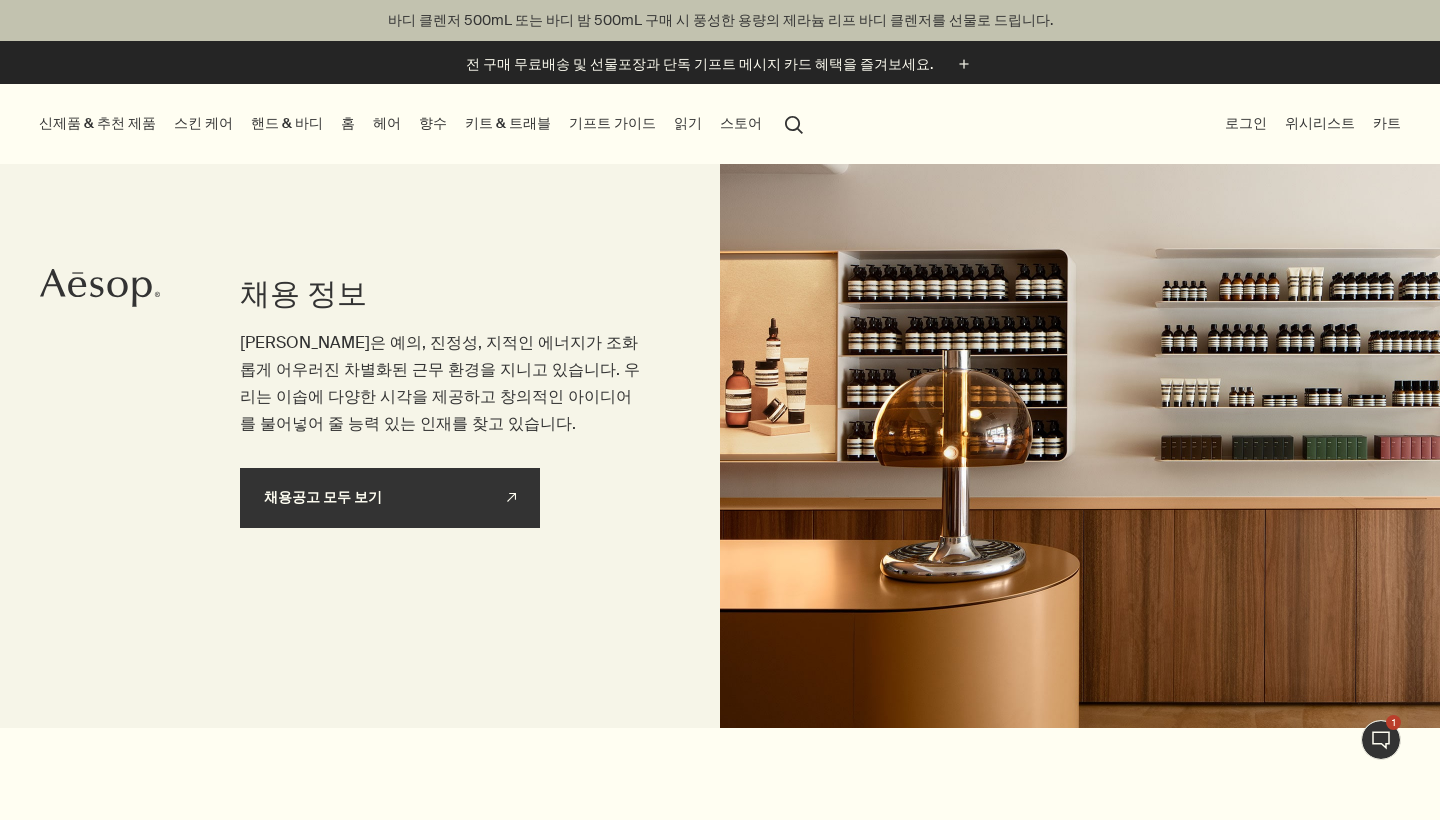 click on "채용공고 모두 보기   rightUpArrow" at bounding box center (390, 498) 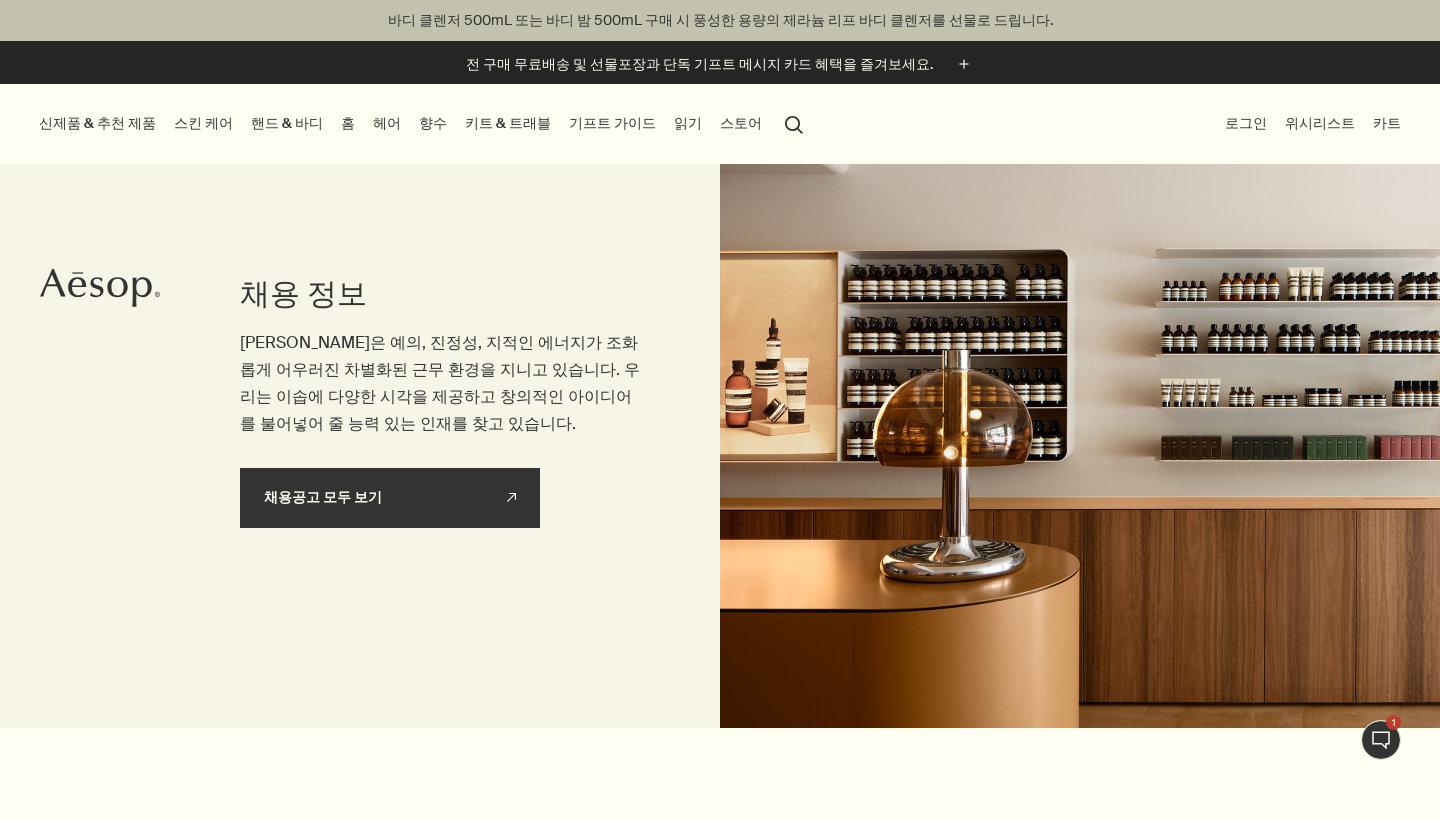 click on "채용공고 모두 보기   rightUpArrow" at bounding box center (390, 498) 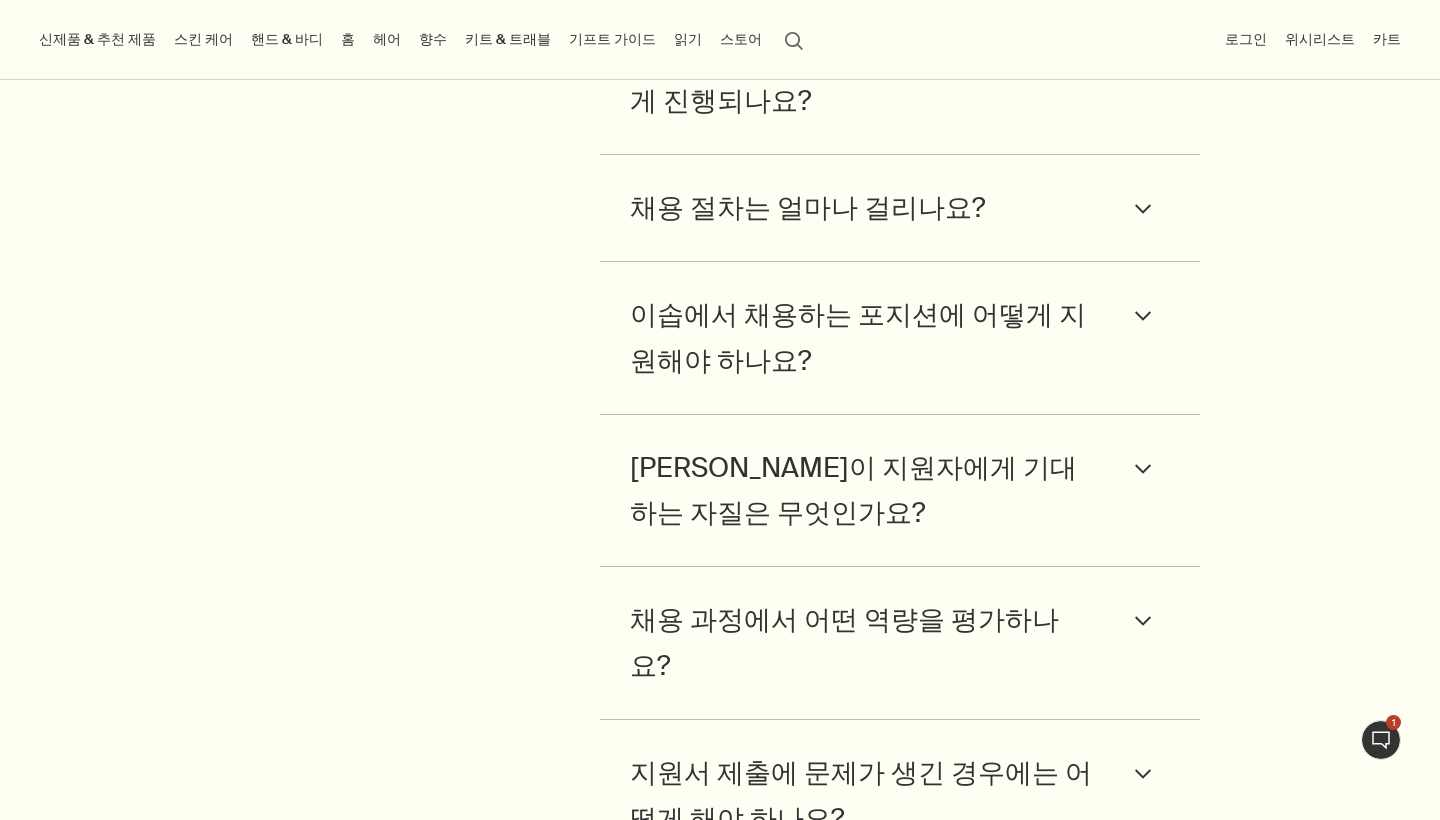 scroll, scrollTop: 8217, scrollLeft: 0, axis: vertical 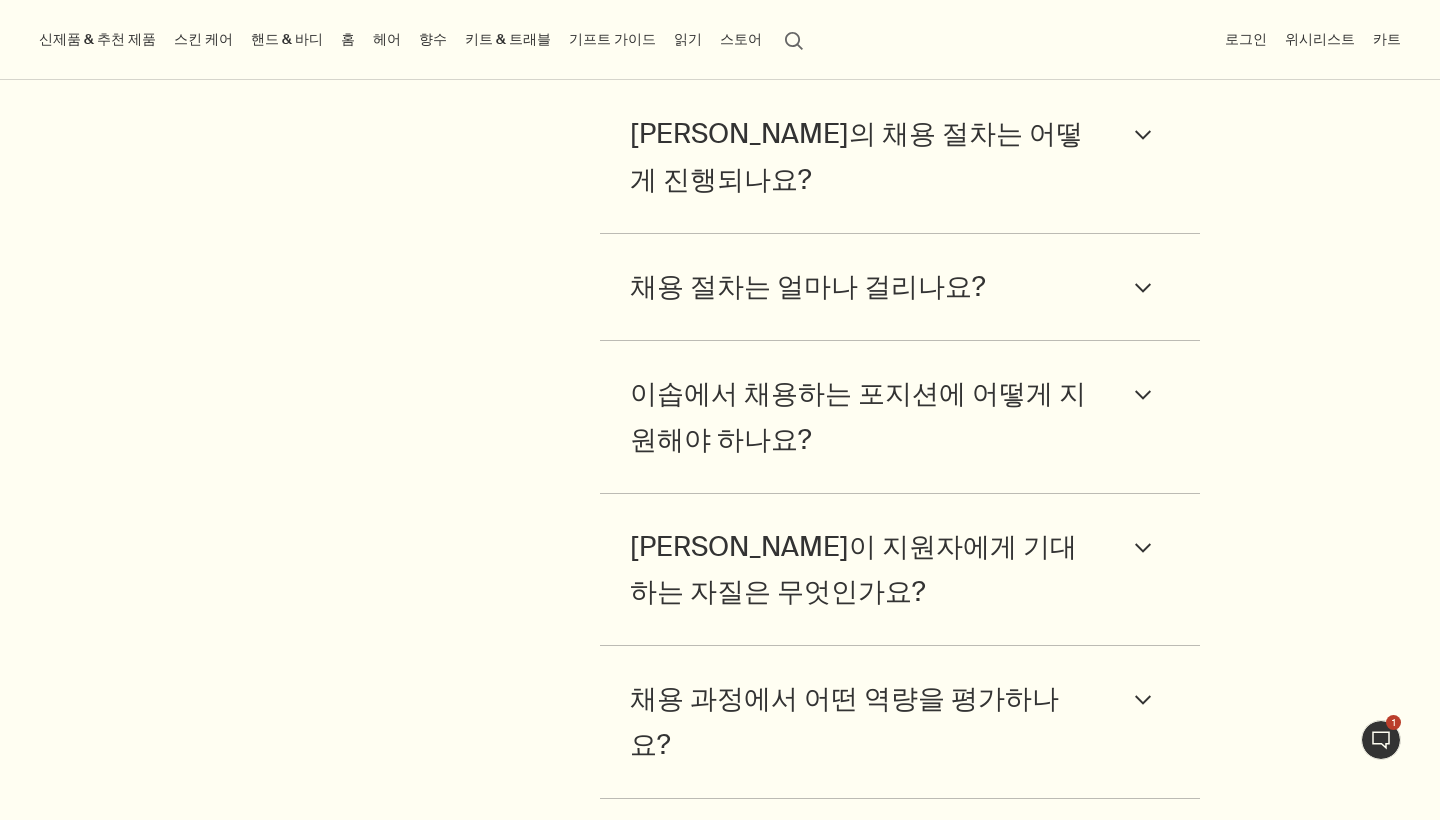 click on "이솝에서 채용하는 포지션에 어떻게 지원해야 하나요?" at bounding box center (863, 417) 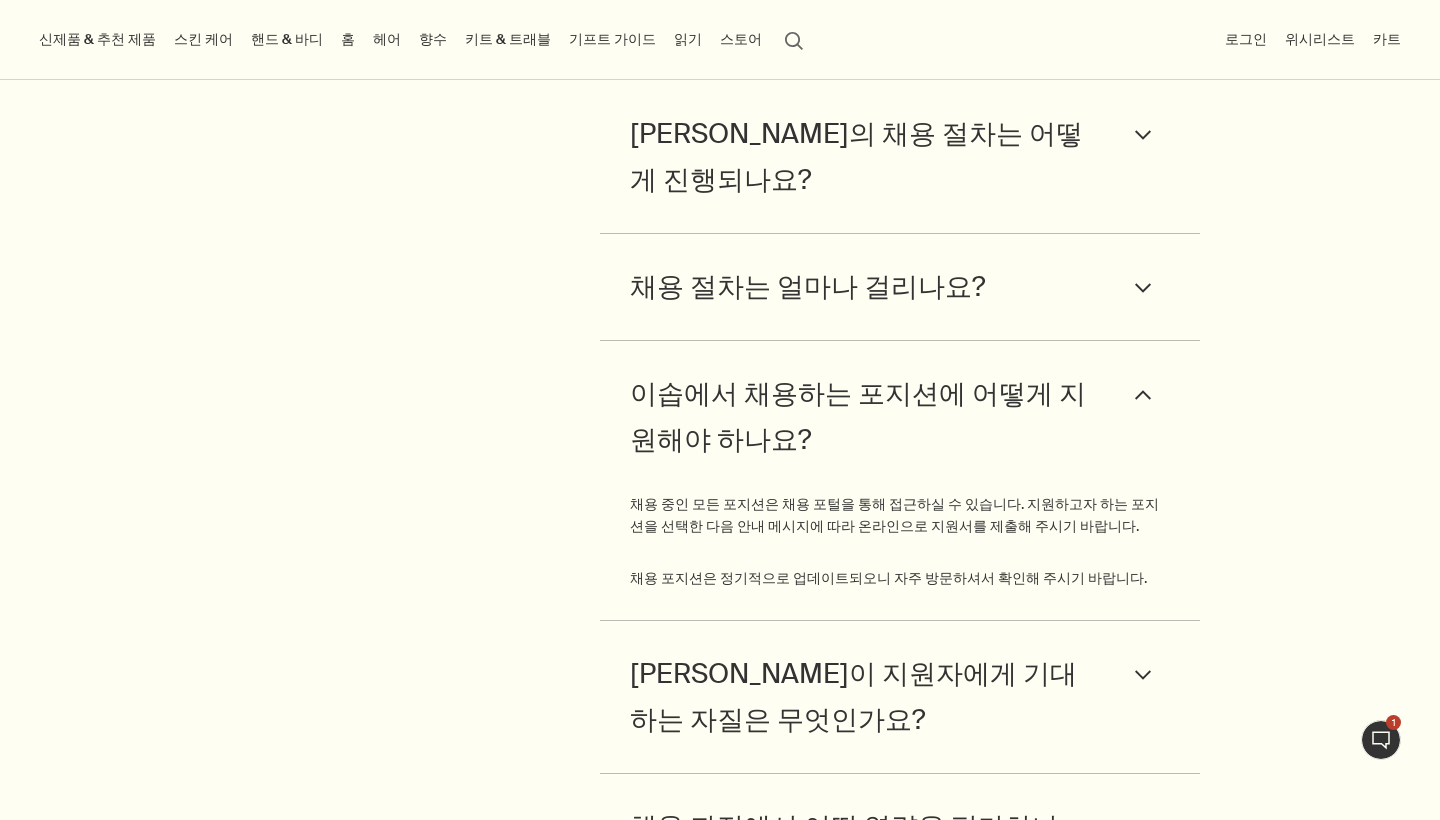 click on "채용 절차는 얼마나 걸리나요?" at bounding box center [807, 287] 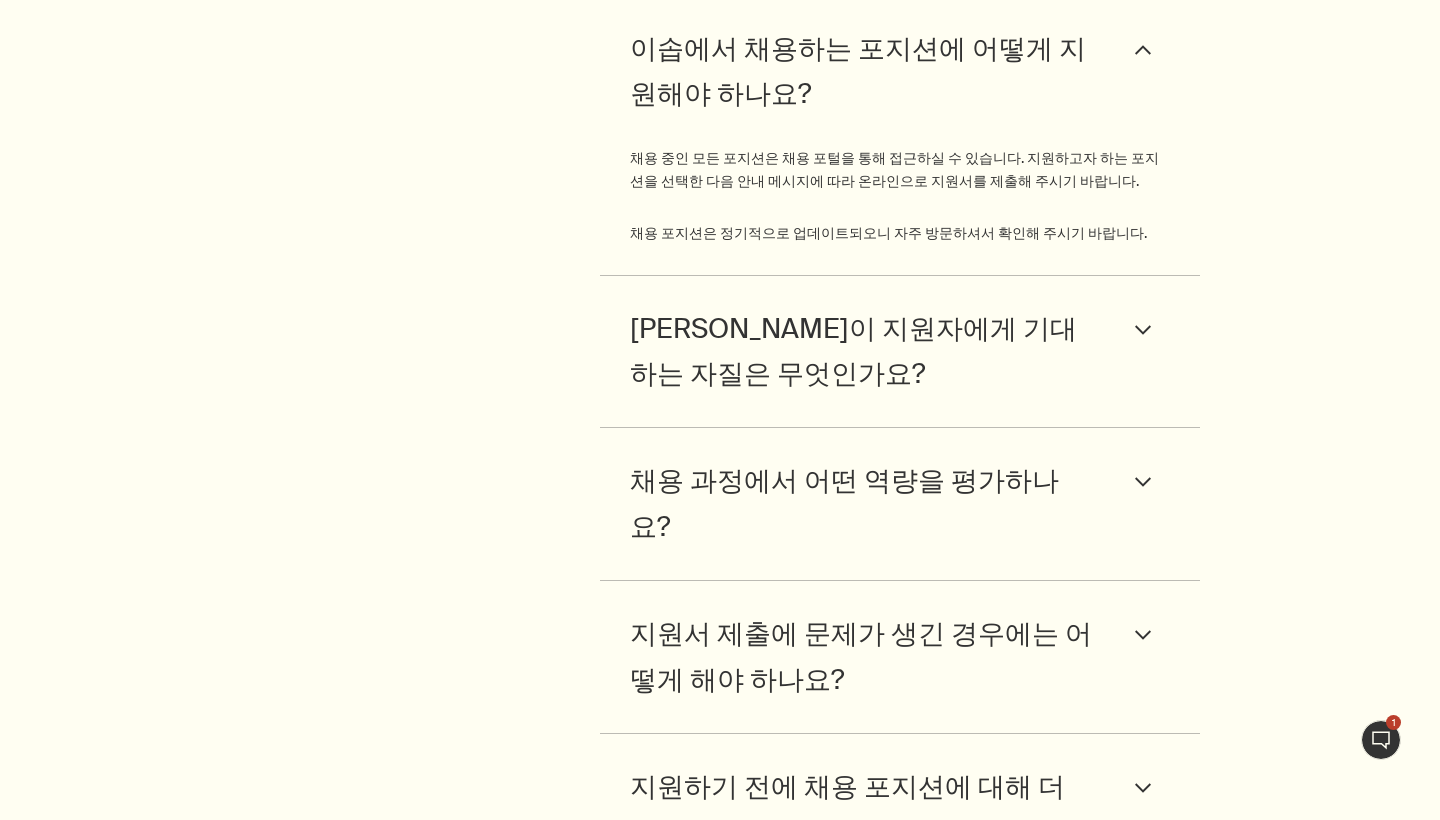 scroll, scrollTop: 8677, scrollLeft: 0, axis: vertical 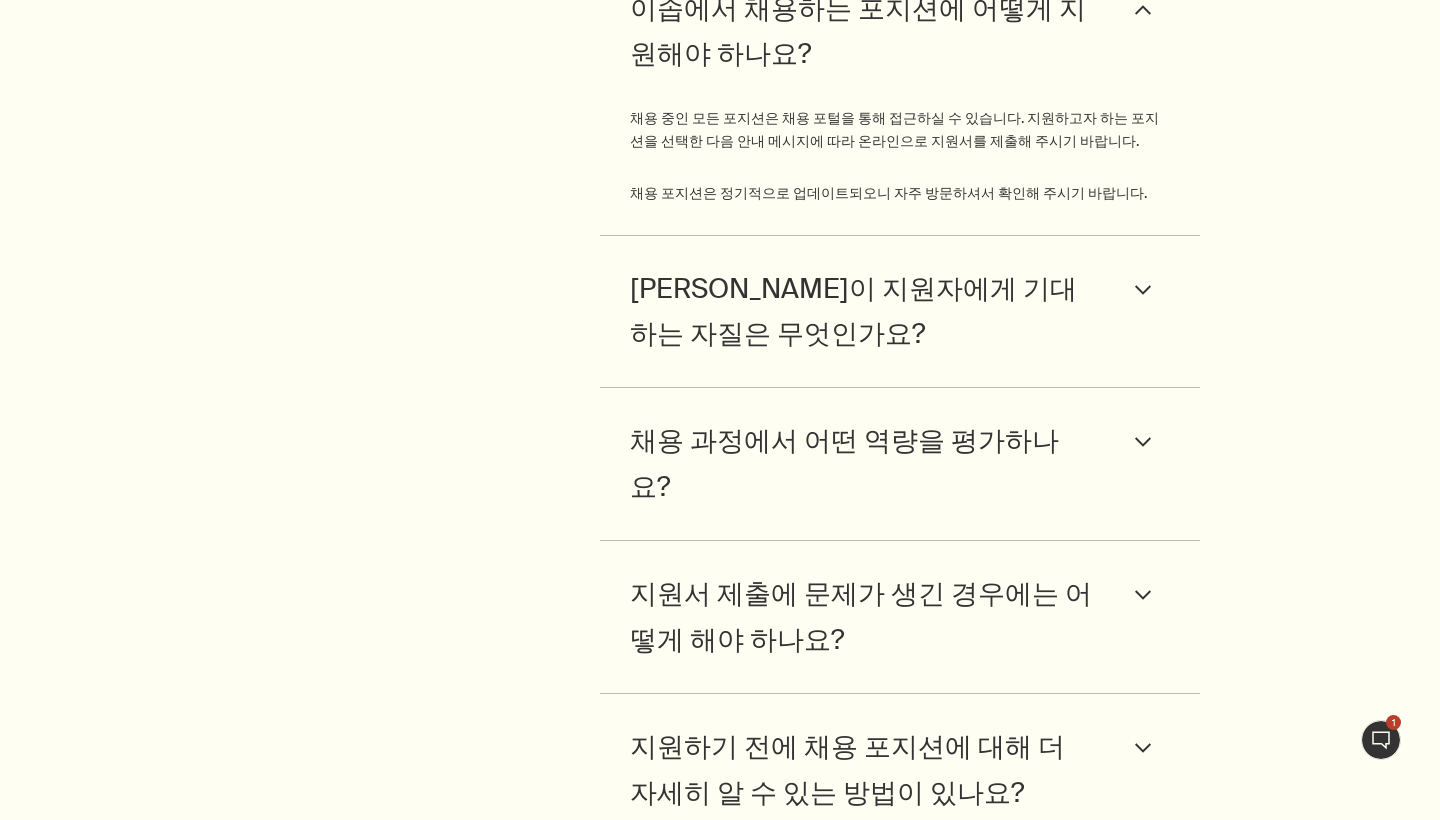 click on "지원하기 전에 채용 포지션에 대해 더 자세히 알 수 있는 방법이 있나요?" at bounding box center (863, 770) 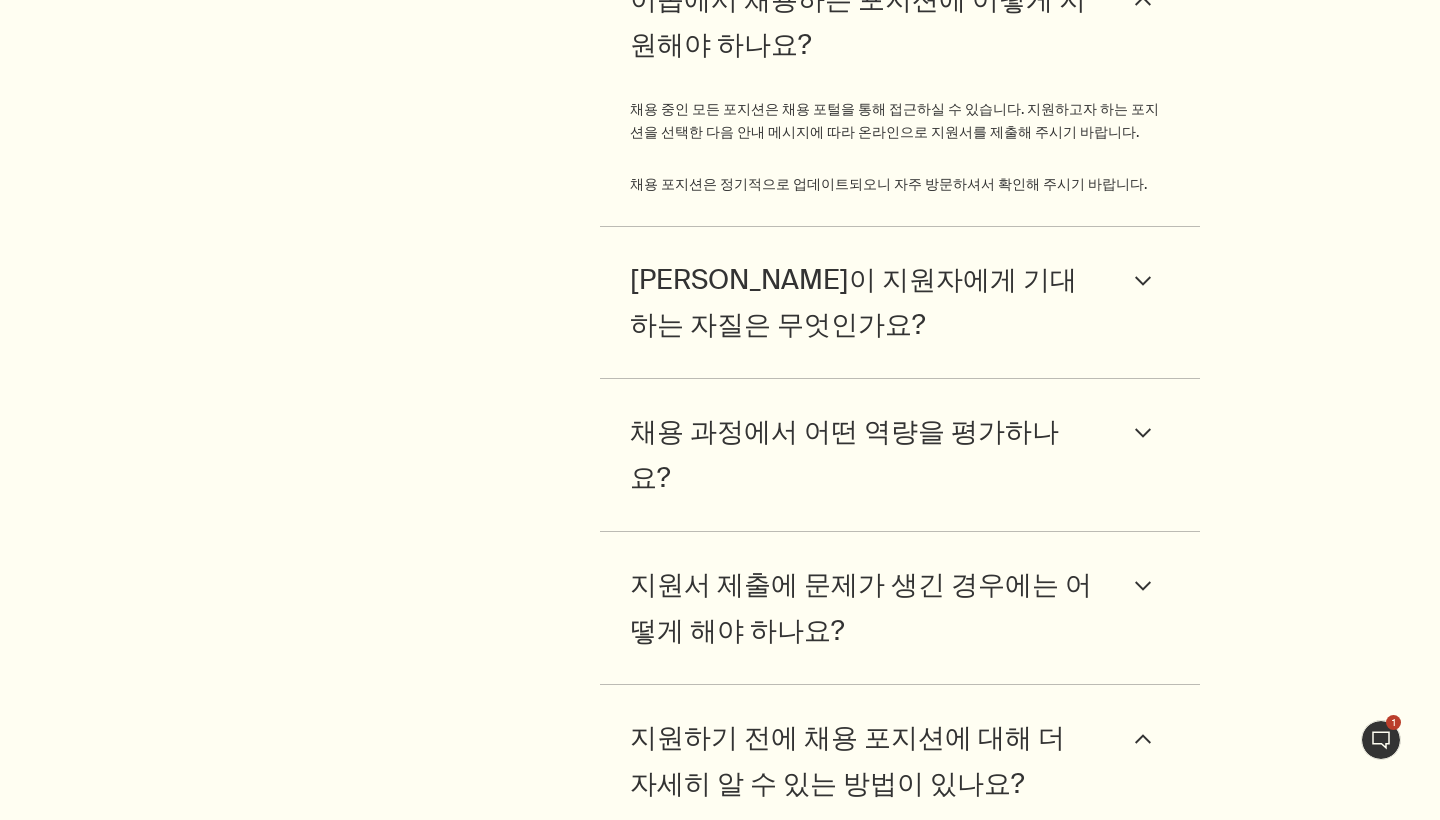 scroll, scrollTop: 8688, scrollLeft: 0, axis: vertical 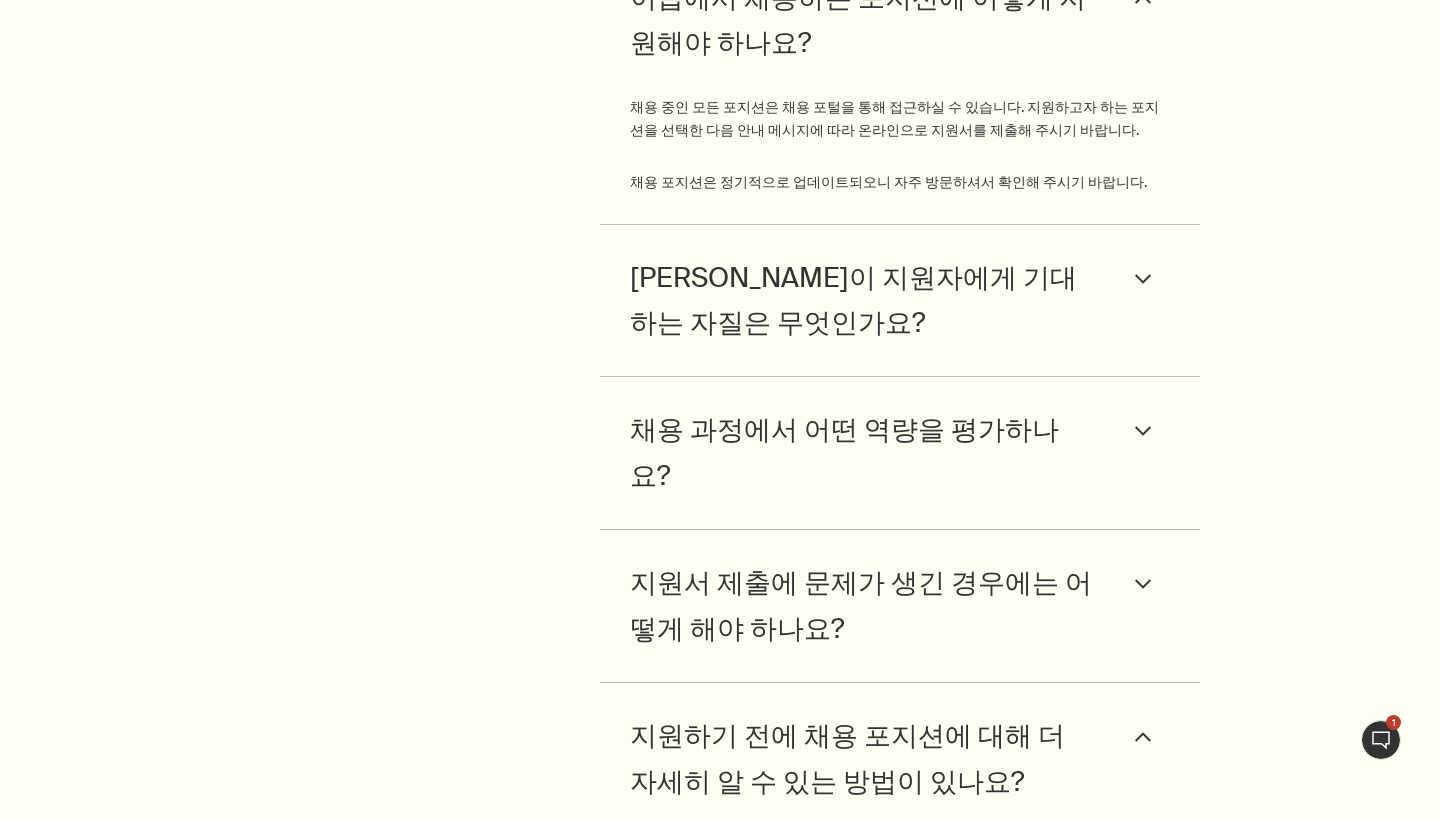 drag, startPoint x: 793, startPoint y: 667, endPoint x: 871, endPoint y: 669, distance: 78.025635 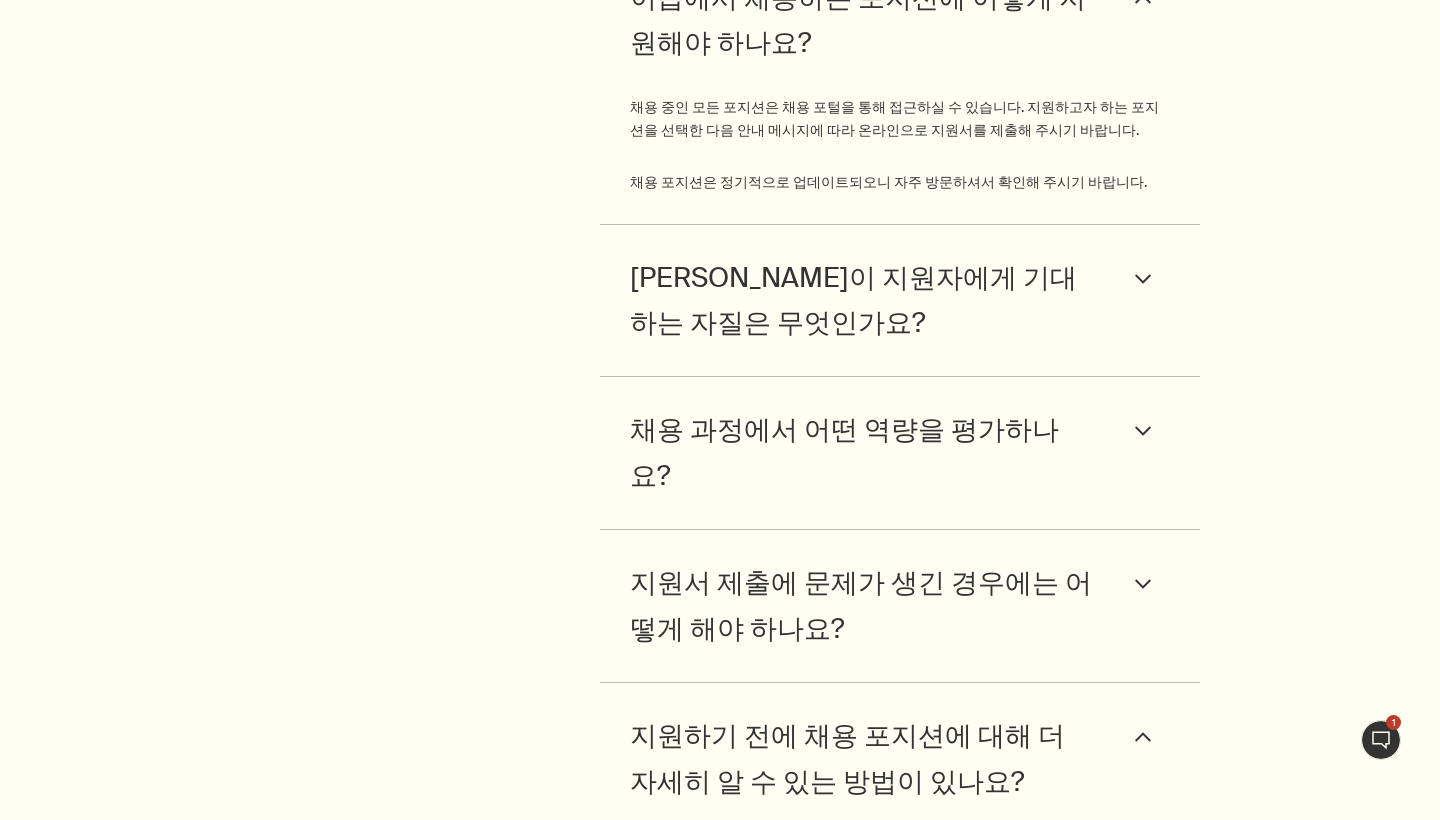 drag, startPoint x: 629, startPoint y: 690, endPoint x: 818, endPoint y: 695, distance: 189.06613 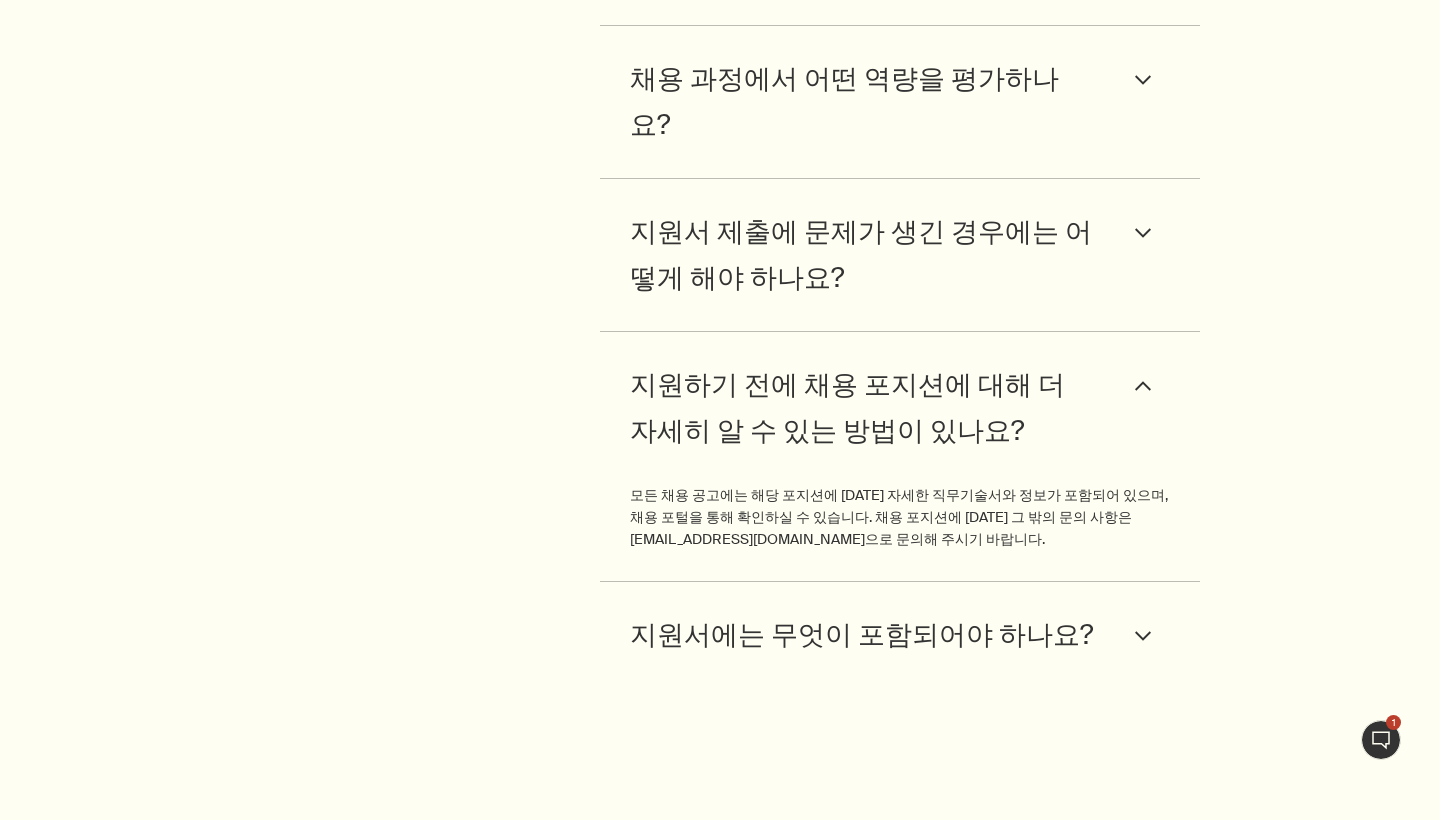click on "지원서에는 무엇이 포함되어야 하나요?" at bounding box center (861, 635) 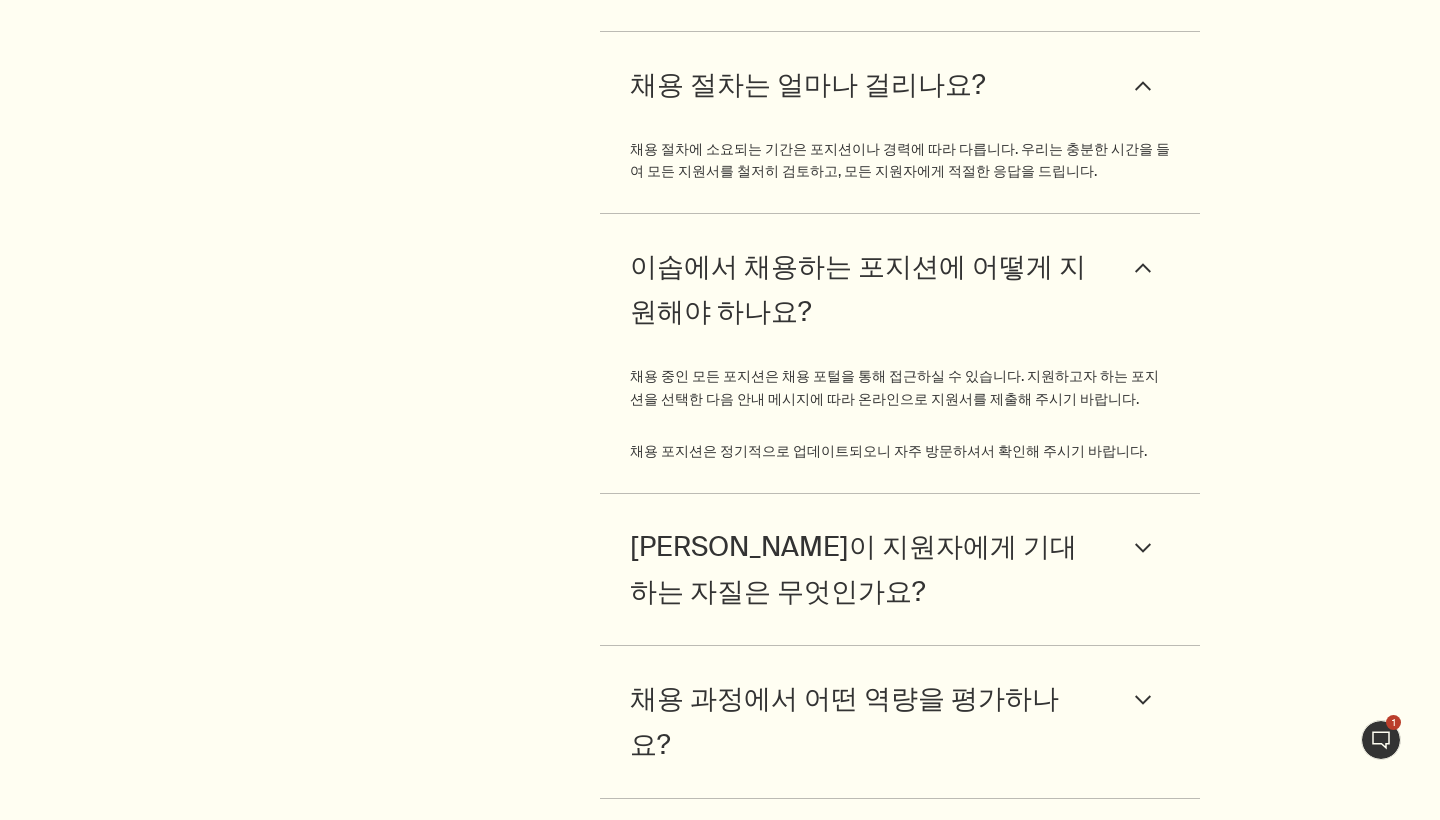 scroll, scrollTop: 8420, scrollLeft: 0, axis: vertical 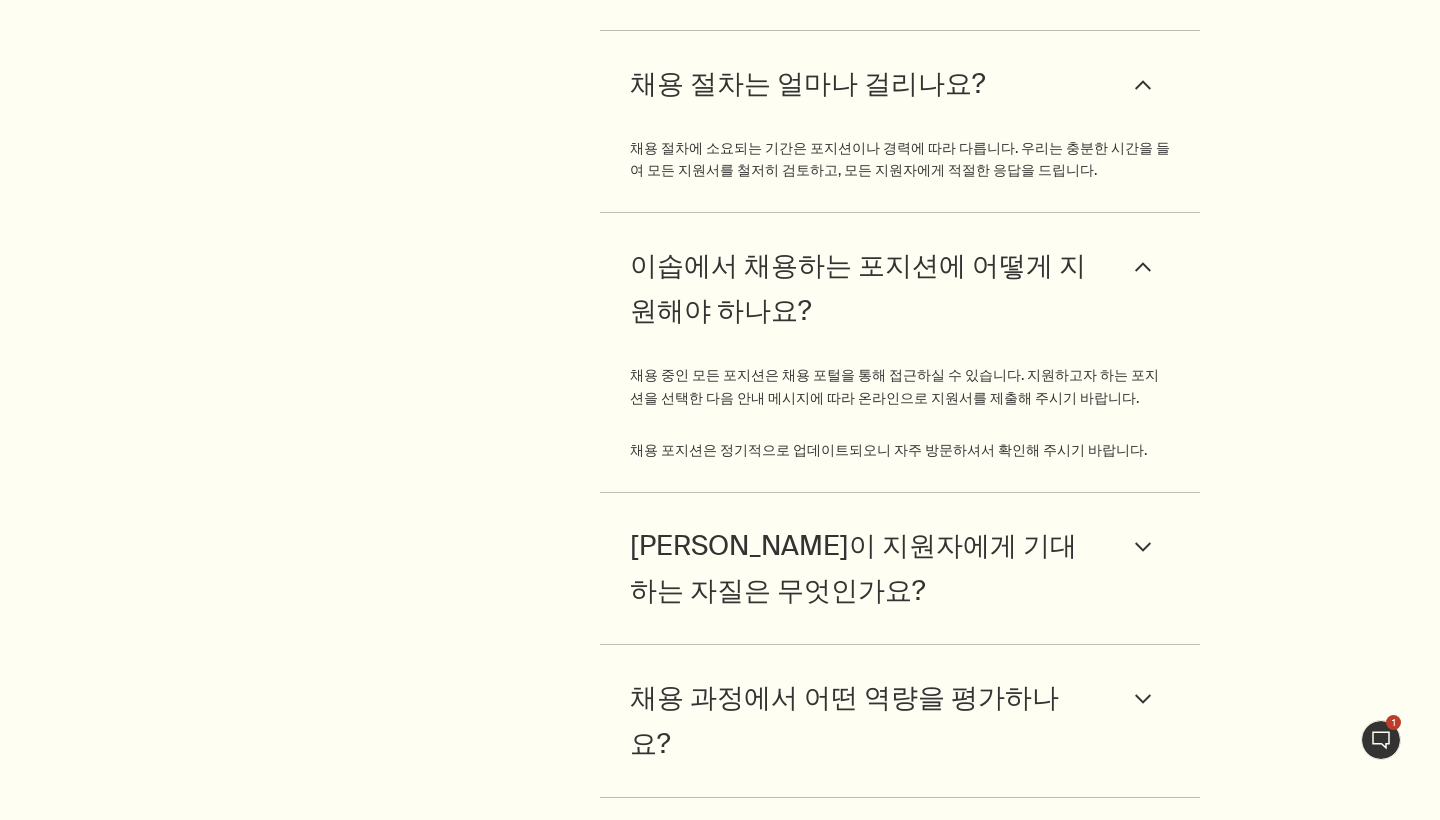 click on "[PERSON_NAME]이 지원자에게 기대하는 자질은 무엇인가요?" at bounding box center (863, 569) 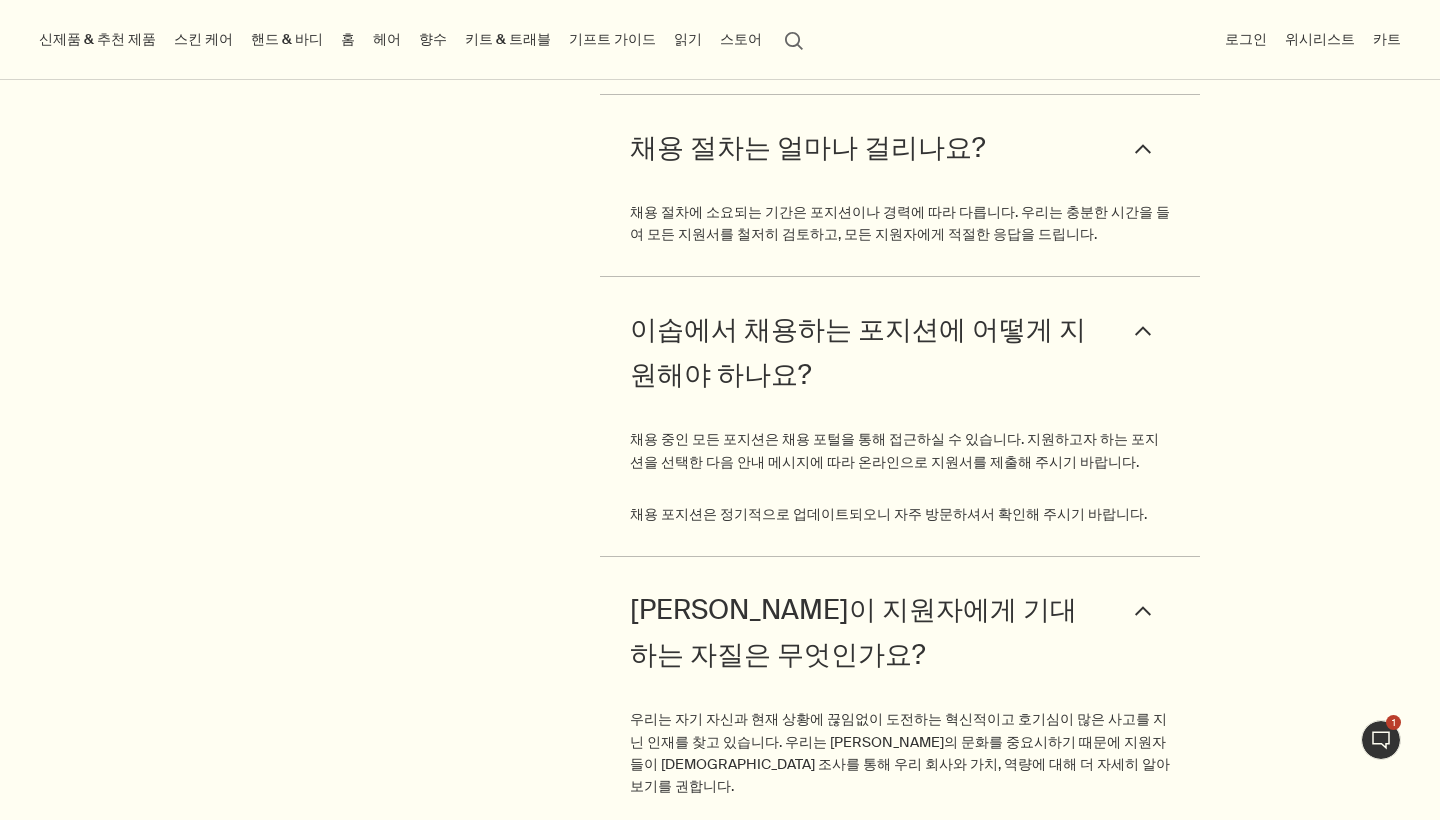 scroll, scrollTop: 7826, scrollLeft: 0, axis: vertical 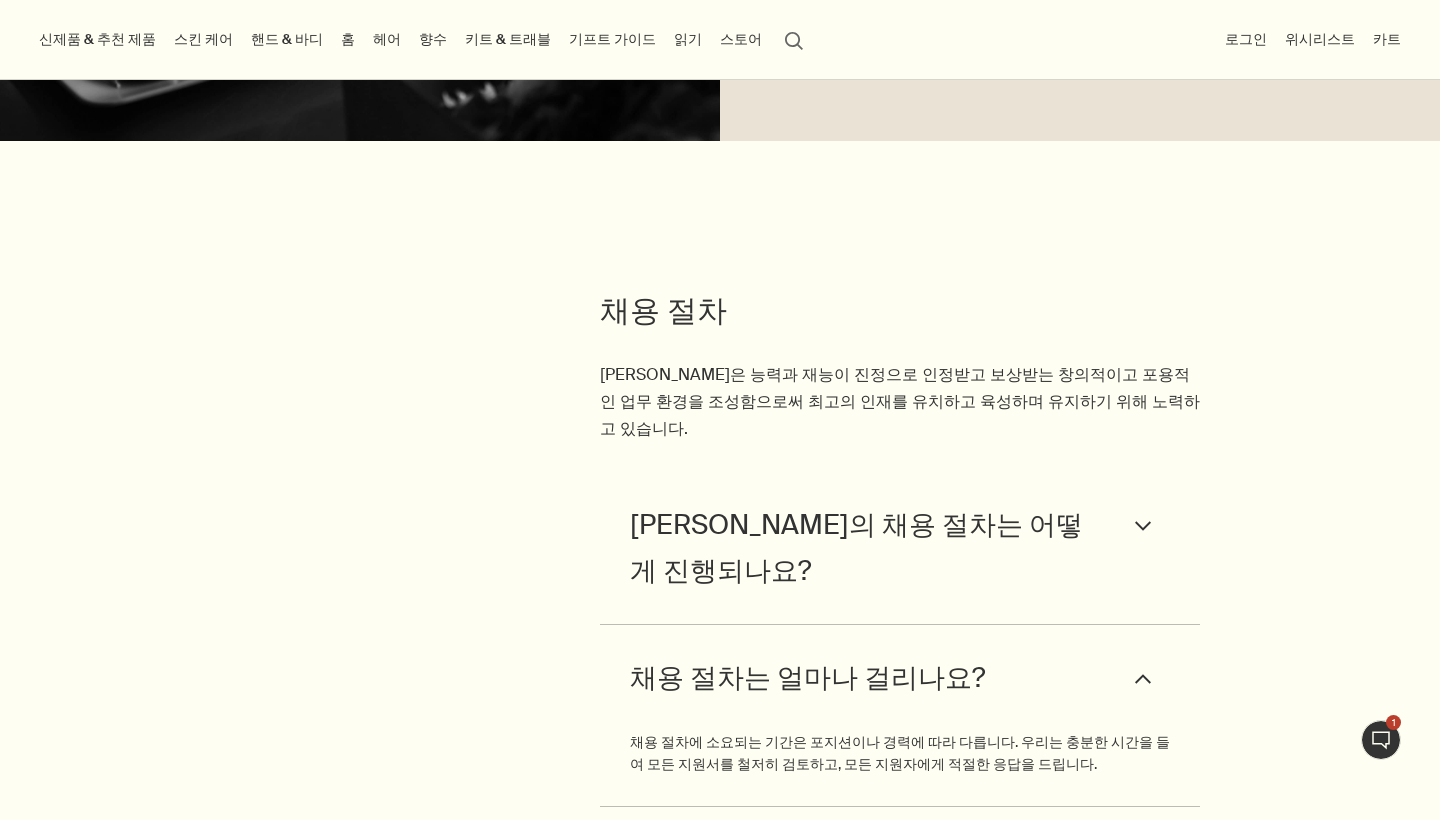 click on "[PERSON_NAME]의 채용 절차는 어떻게 진행되나요?" at bounding box center [863, 548] 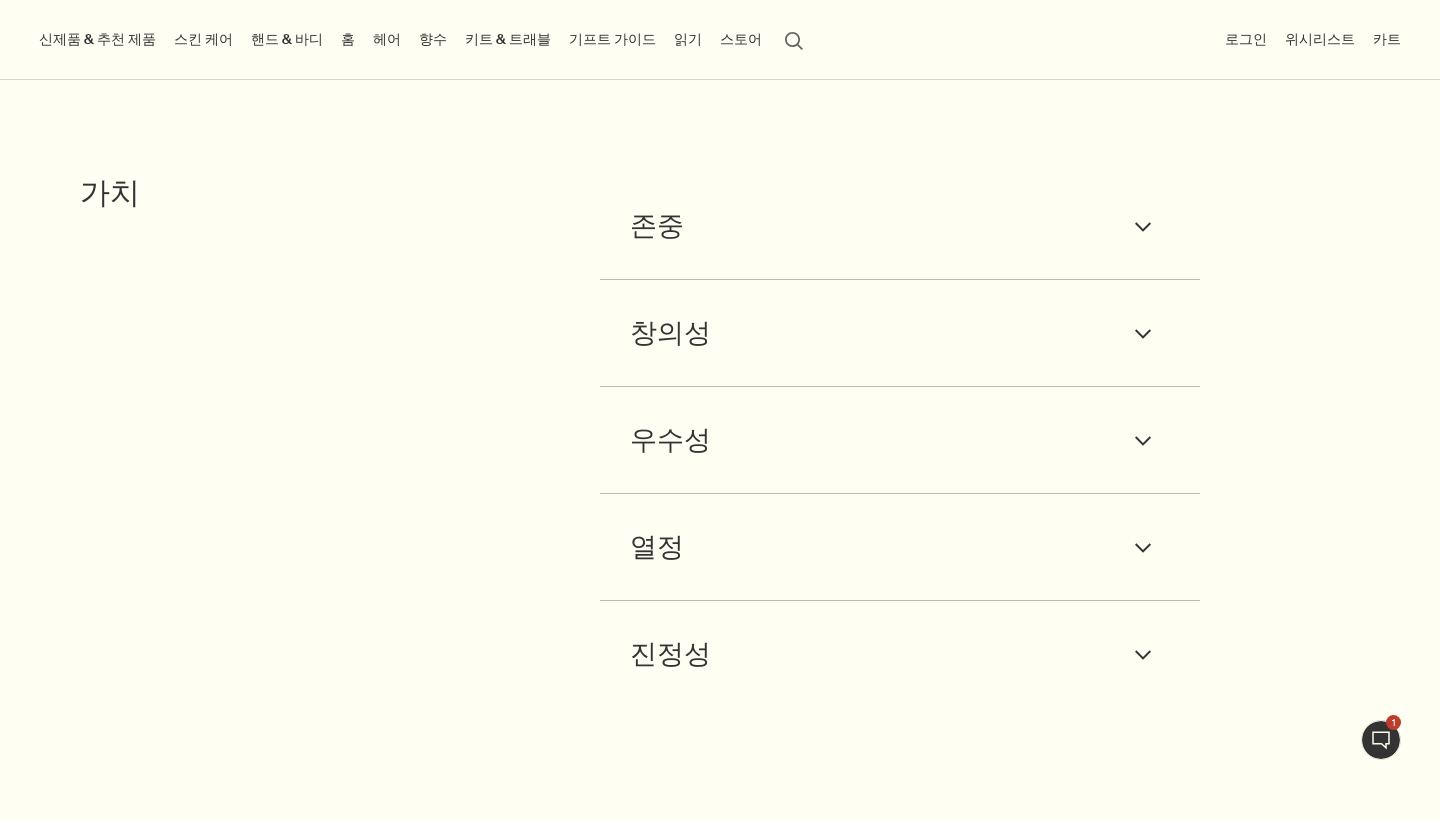 scroll, scrollTop: 2051, scrollLeft: 0, axis: vertical 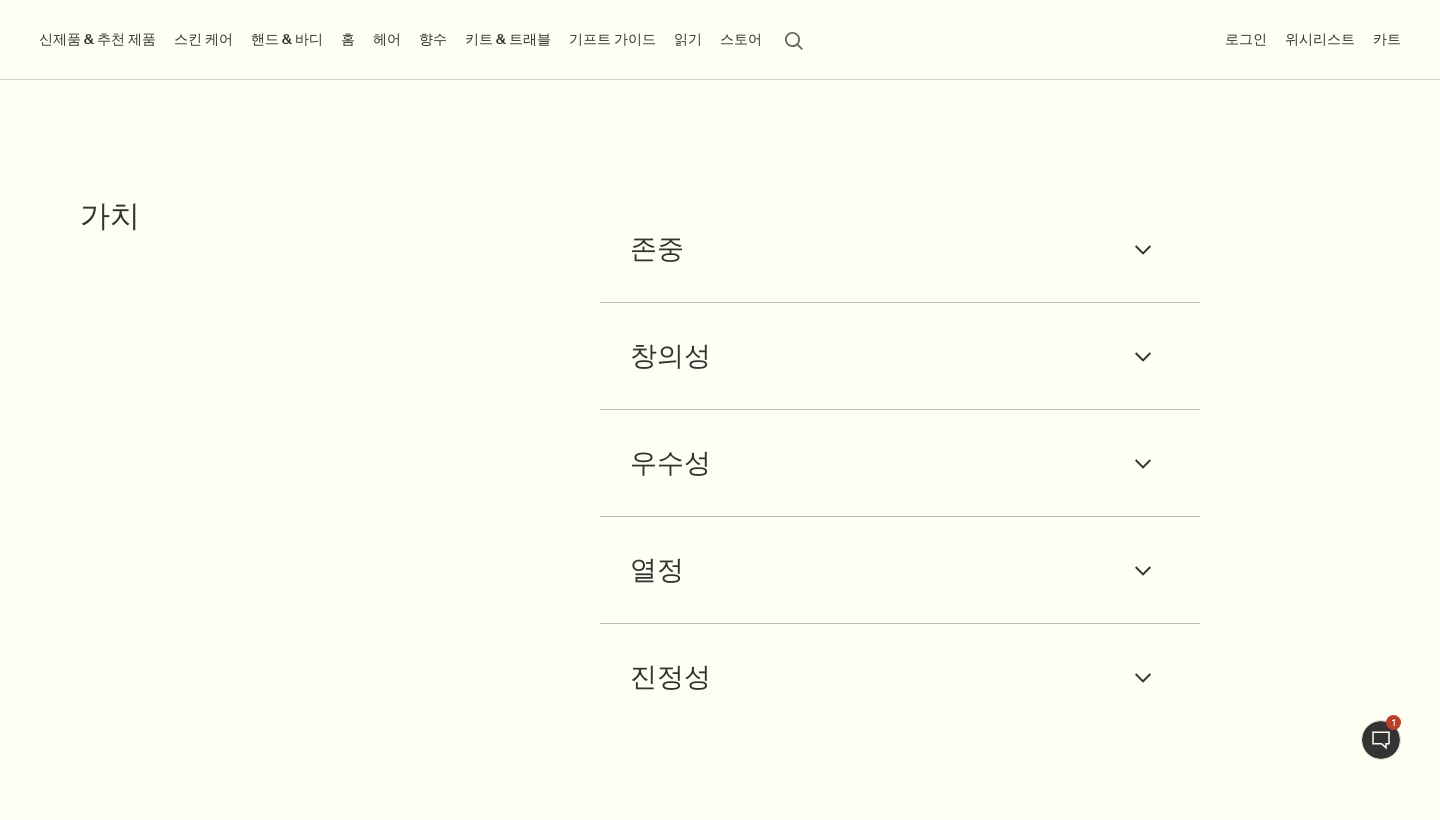 click on "열정 downArrow" at bounding box center (900, 570) 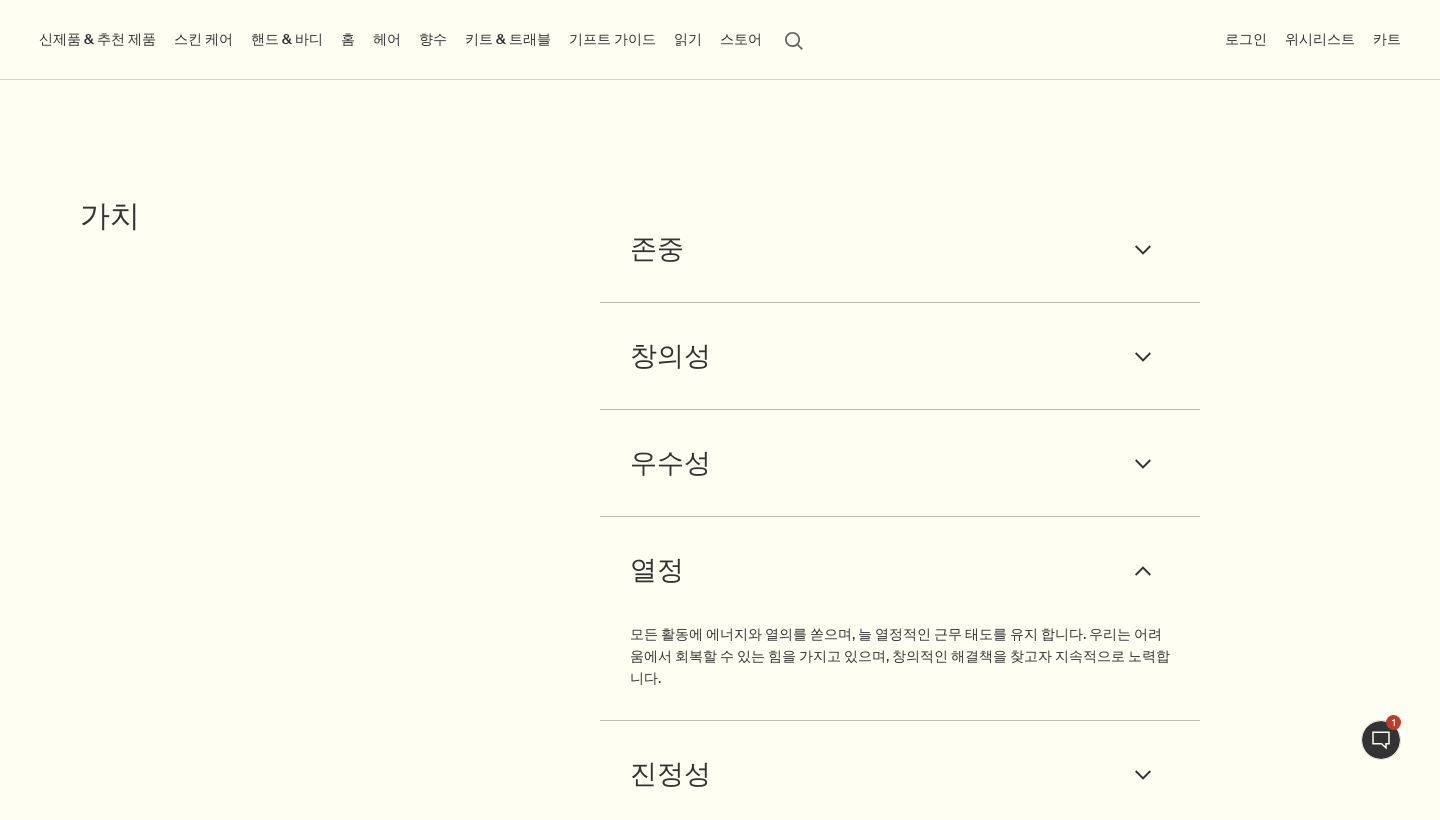click on "진정성 downArrow" at bounding box center (900, 774) 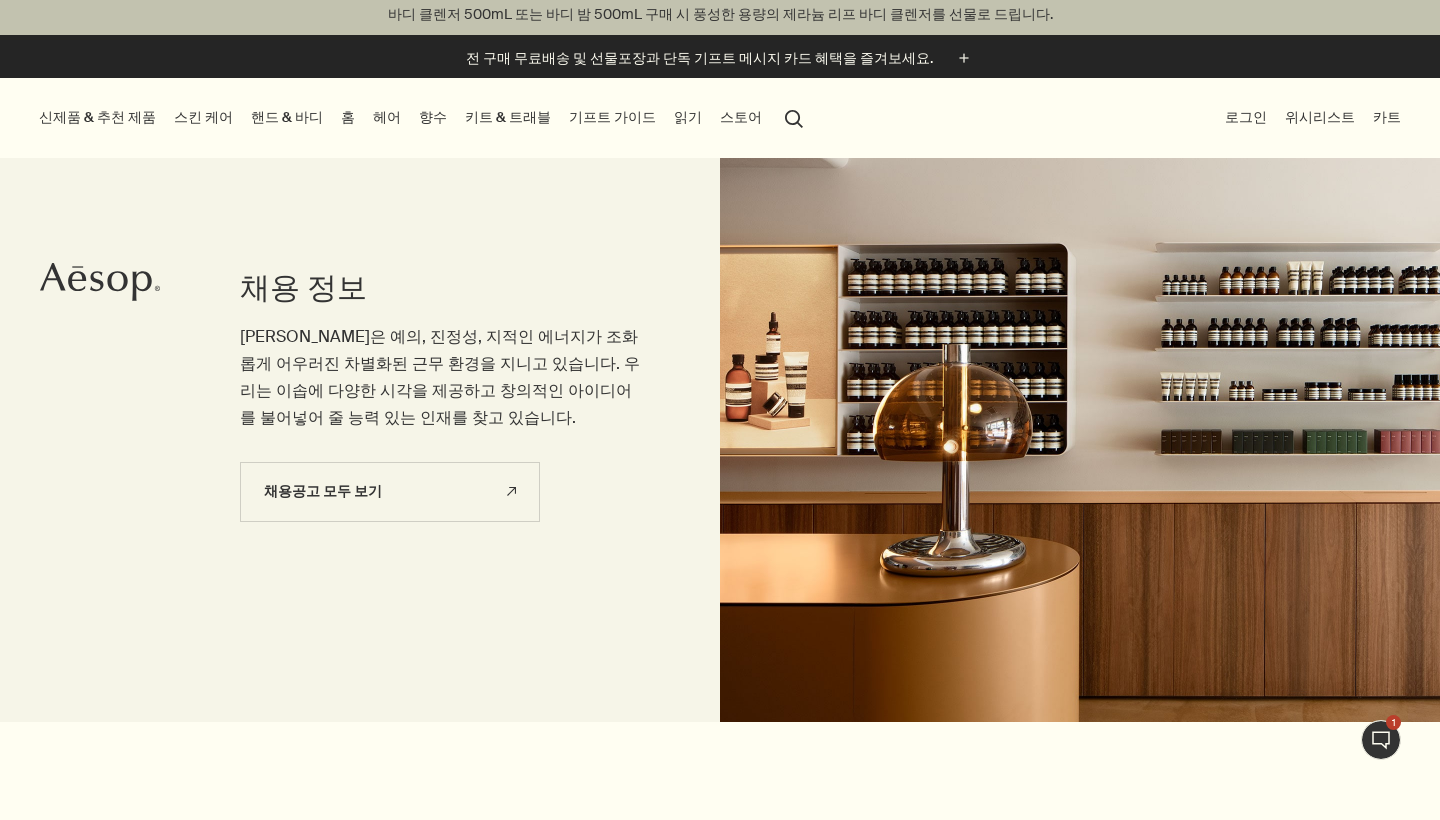 scroll, scrollTop: 632, scrollLeft: 0, axis: vertical 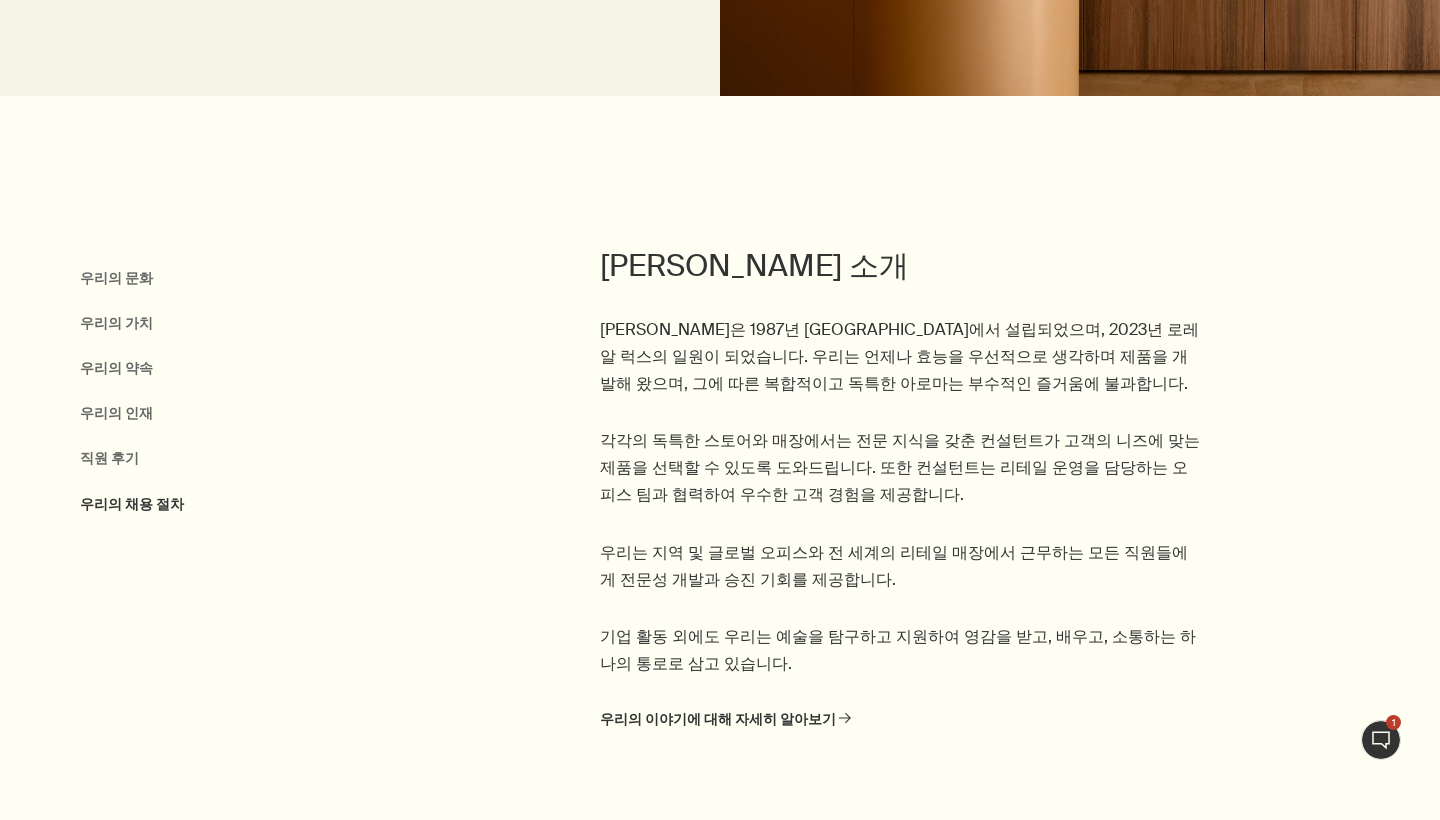 click on "우리의 채용 절차" at bounding box center (132, 504) 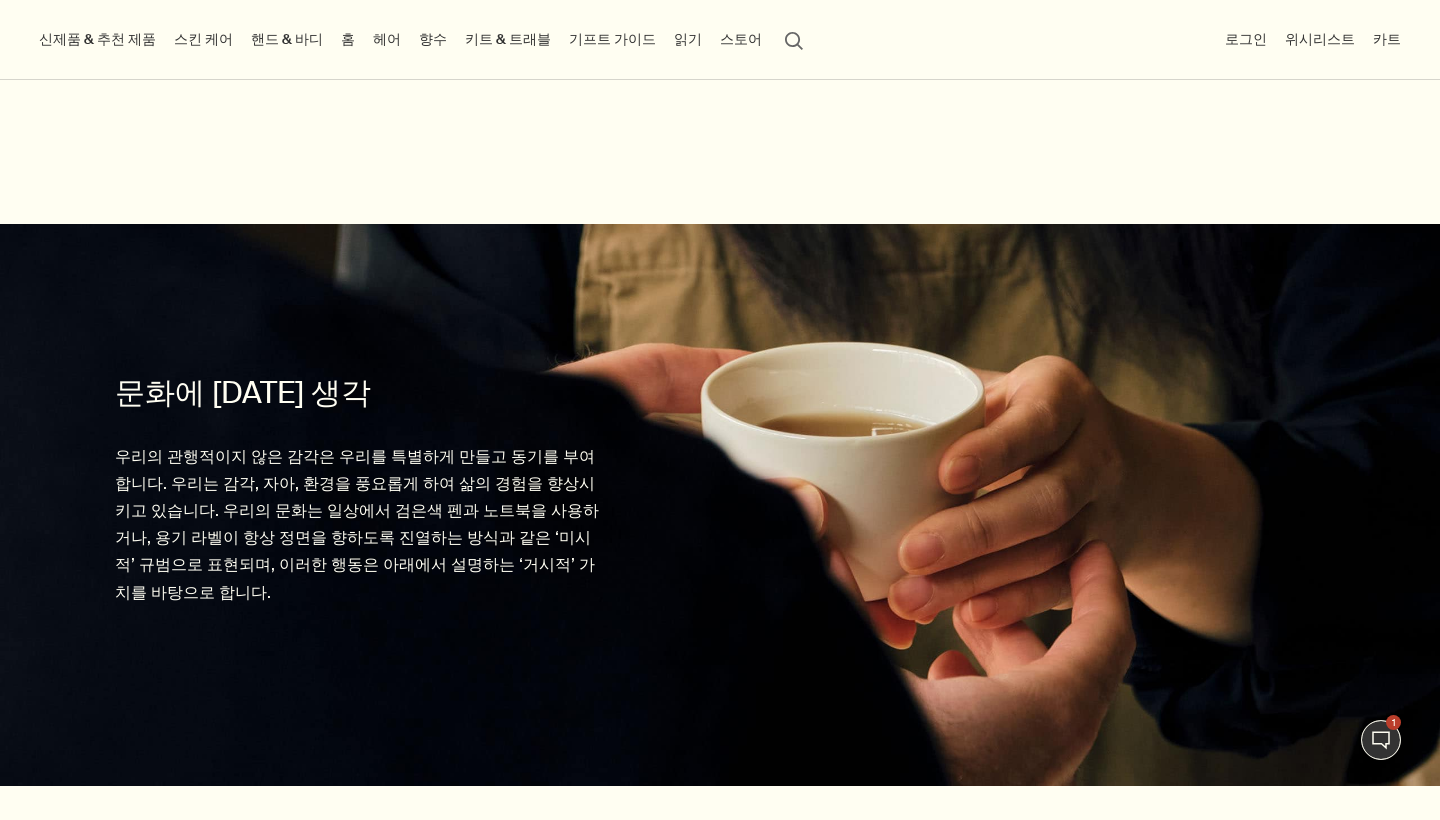 scroll, scrollTop: 1258, scrollLeft: 0, axis: vertical 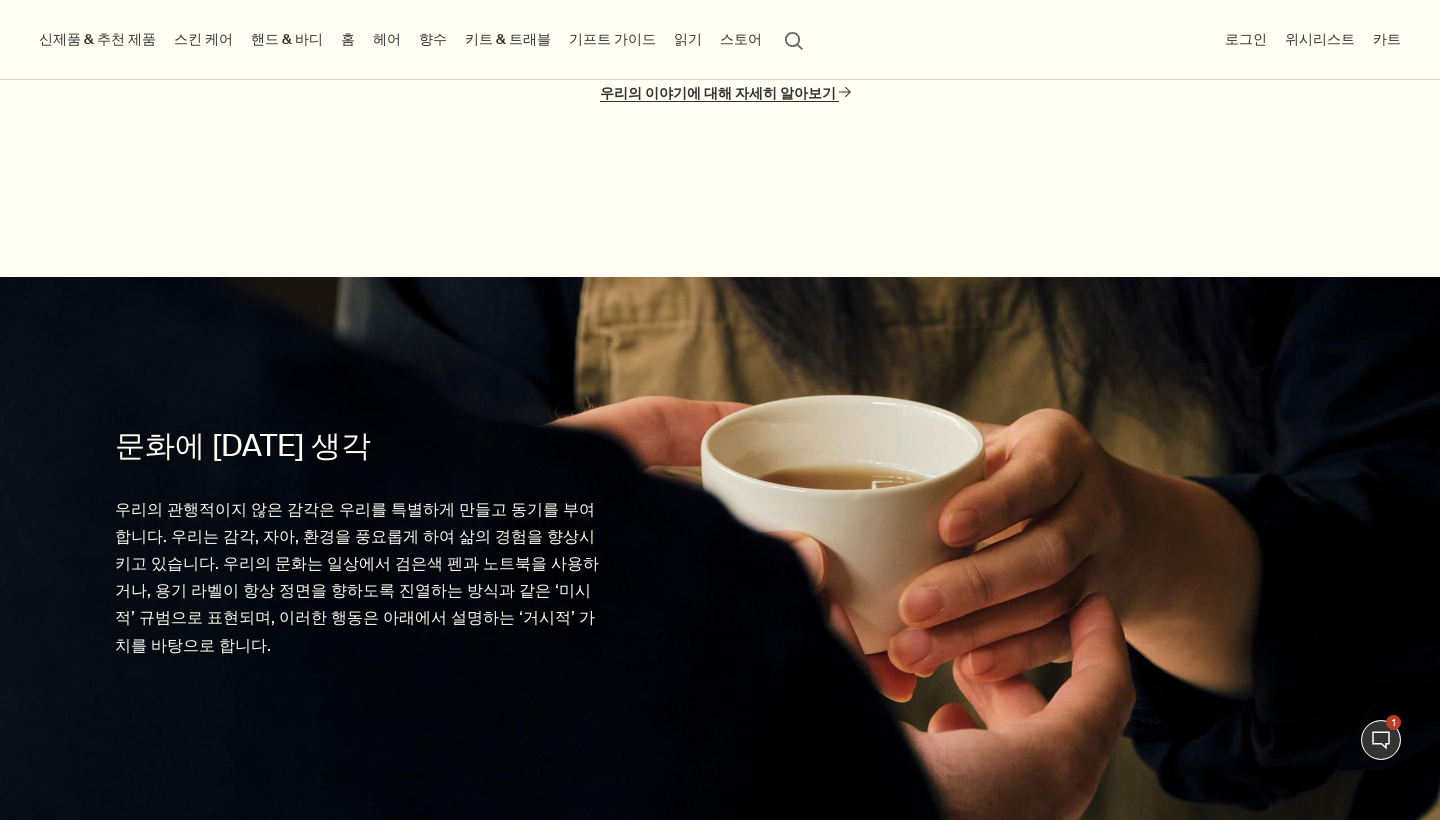 click on "우리의 이야기에 대해 자세히 알아보기   rightArrow" at bounding box center [725, 93] 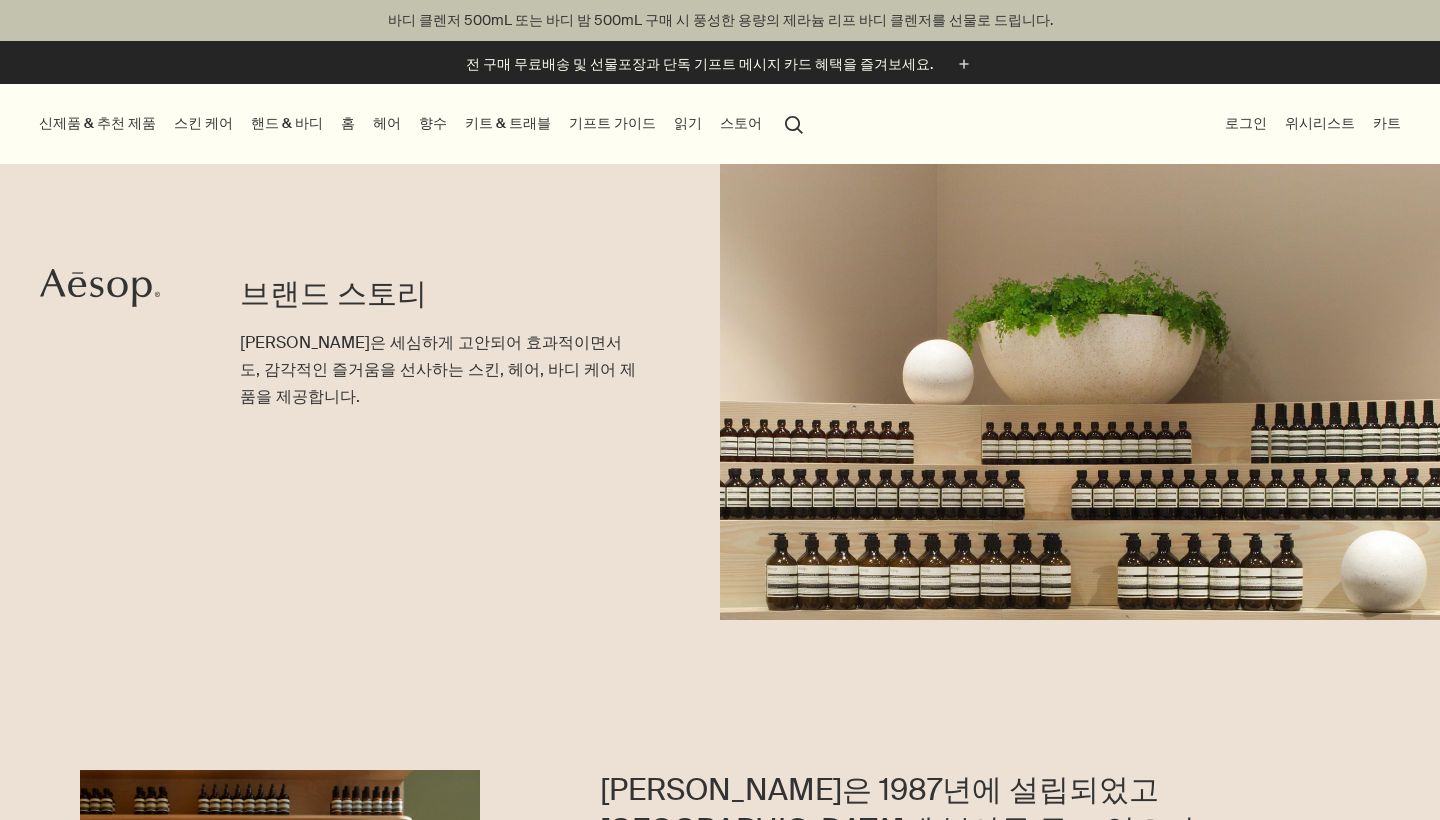 scroll, scrollTop: 0, scrollLeft: 0, axis: both 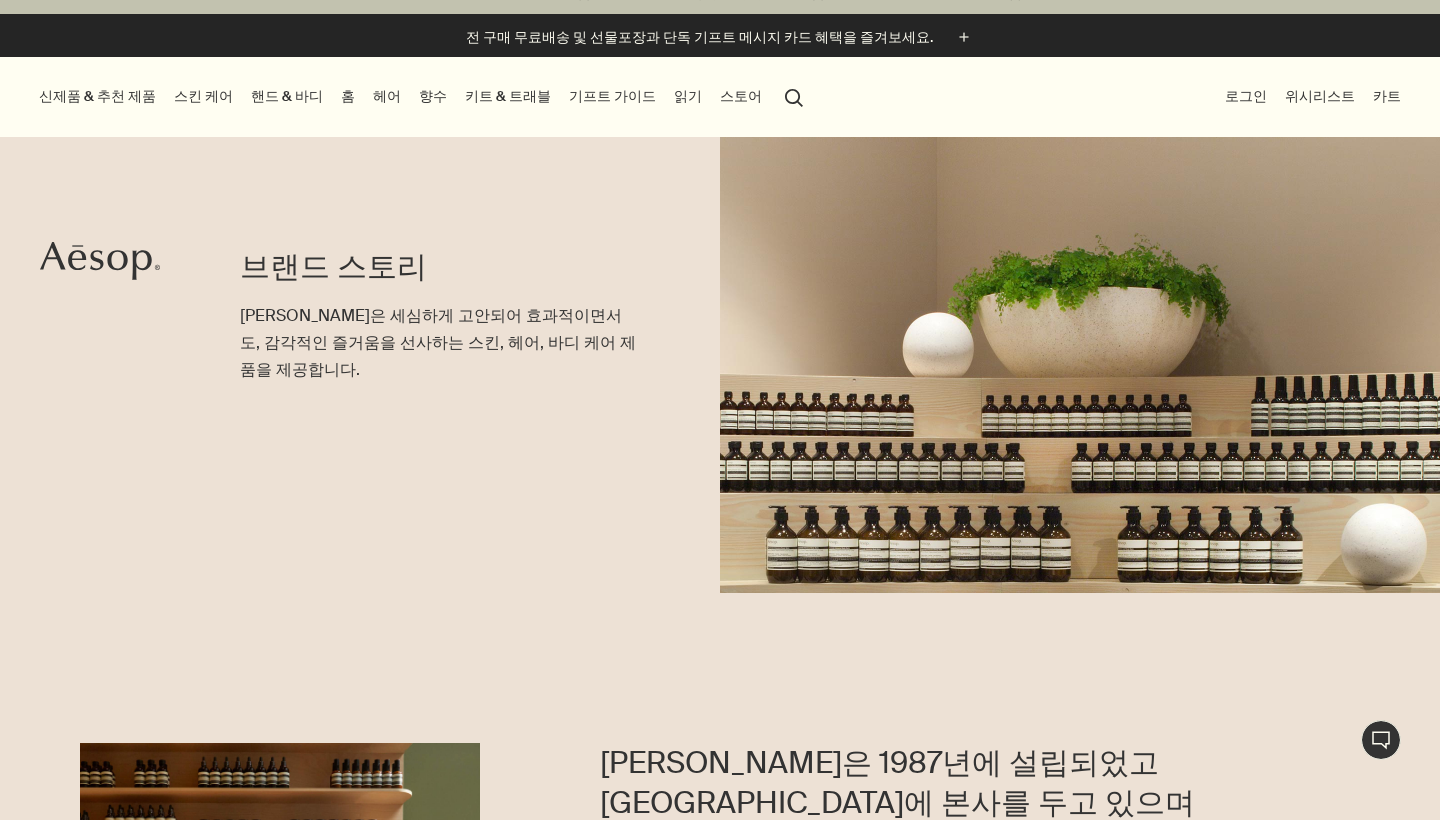 click on "읽기" at bounding box center (688, 96) 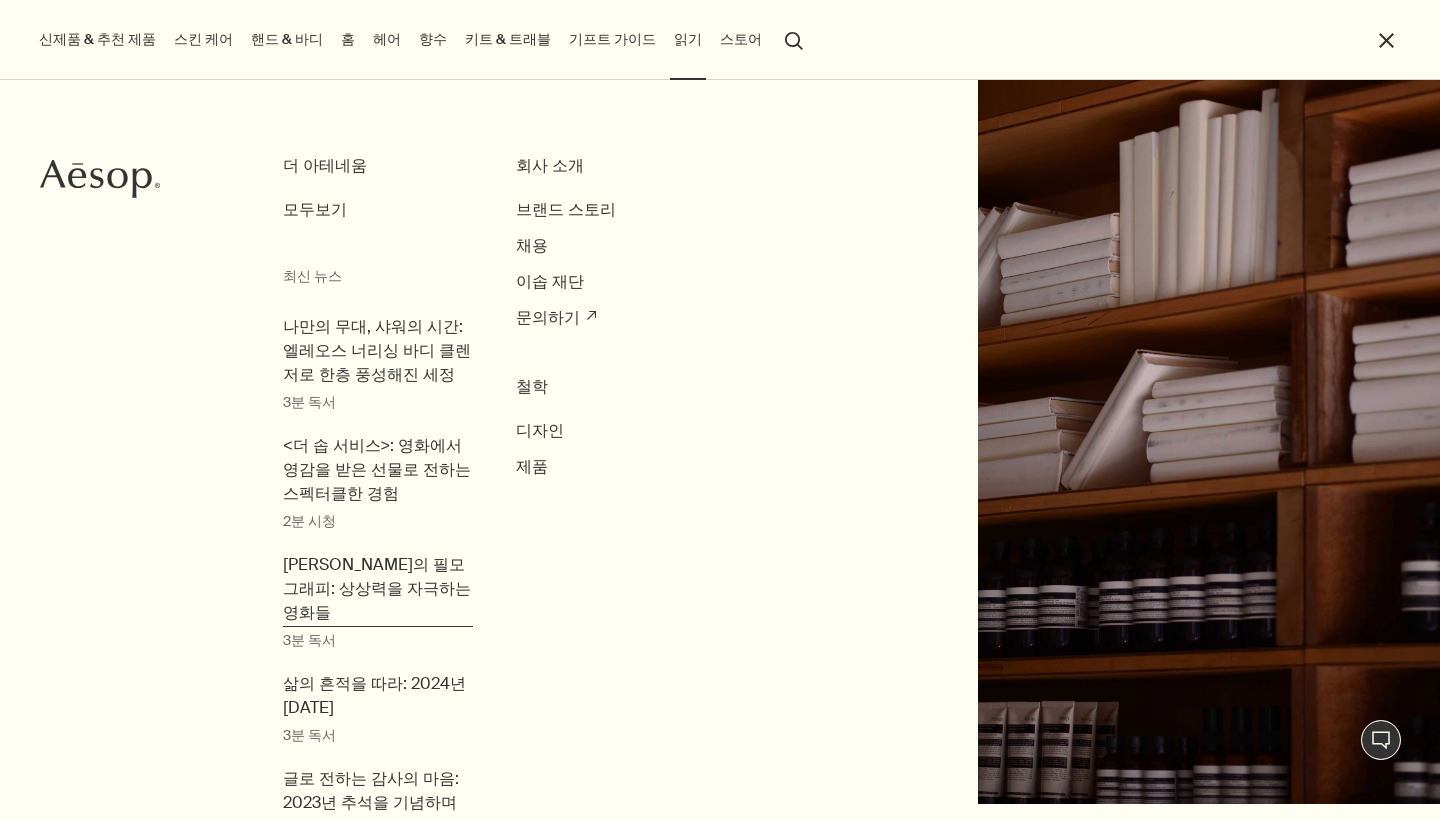 scroll, scrollTop: 14, scrollLeft: 0, axis: vertical 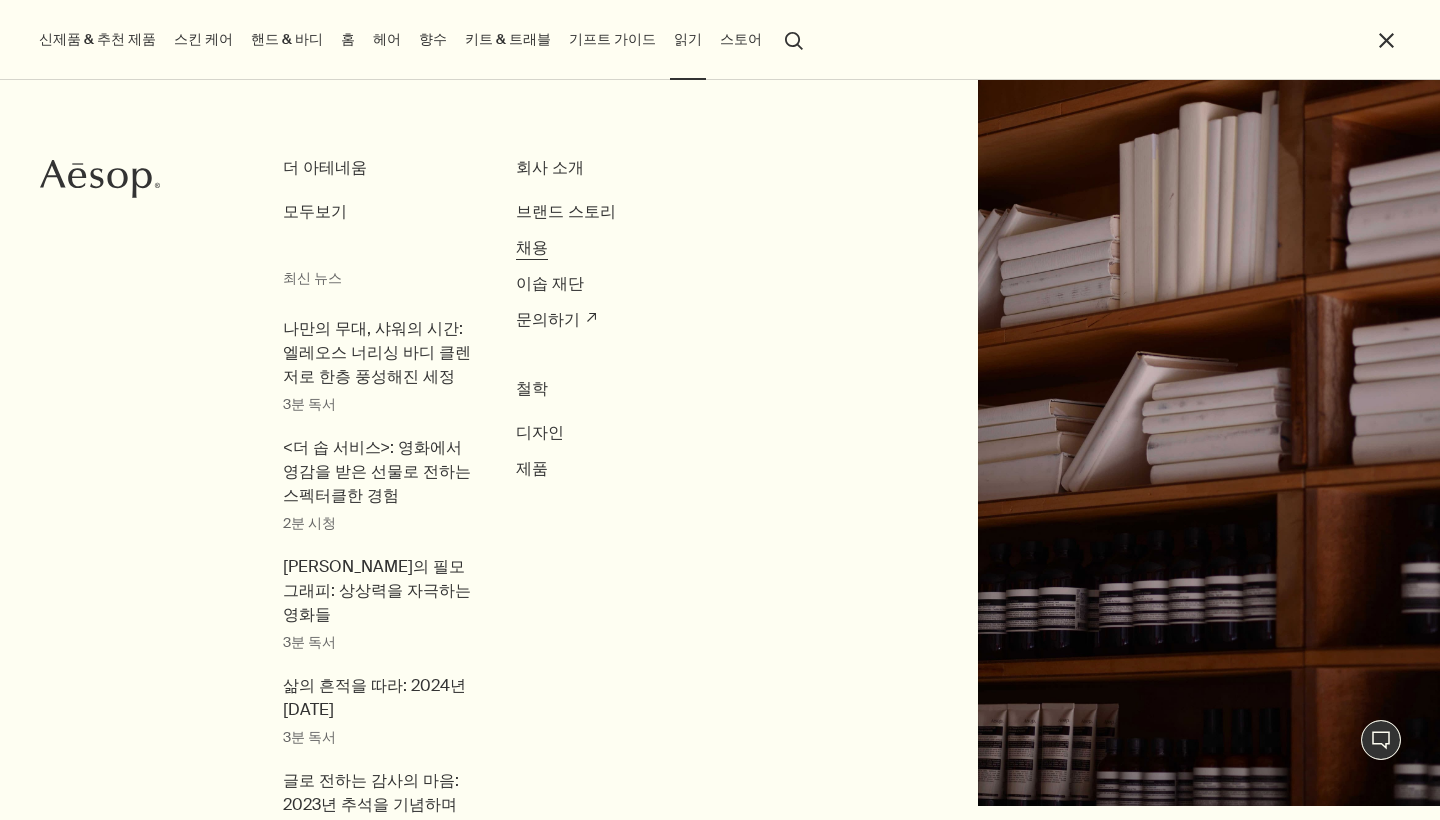 click on "채용" at bounding box center (532, 247) 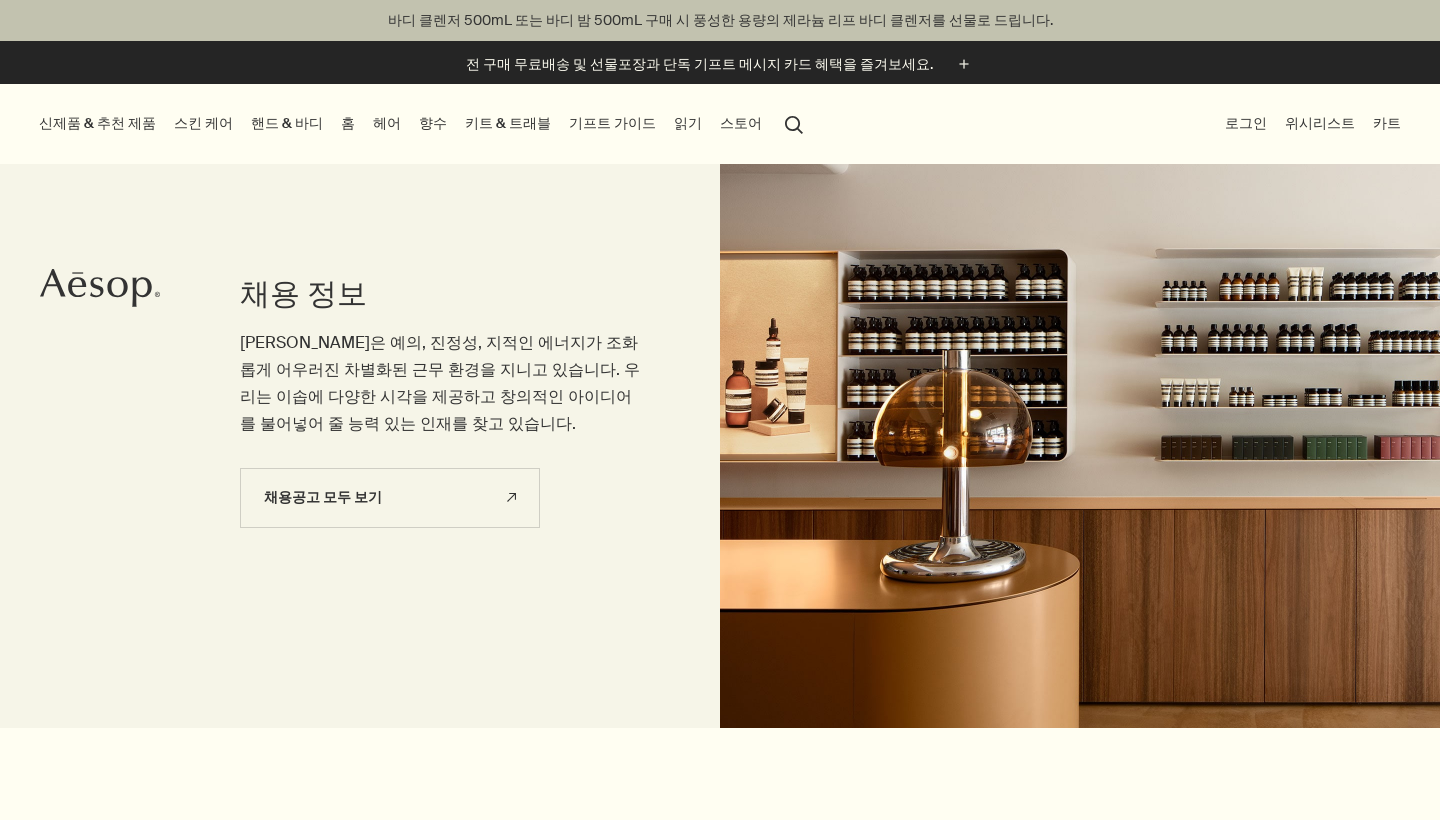 scroll, scrollTop: 0, scrollLeft: 0, axis: both 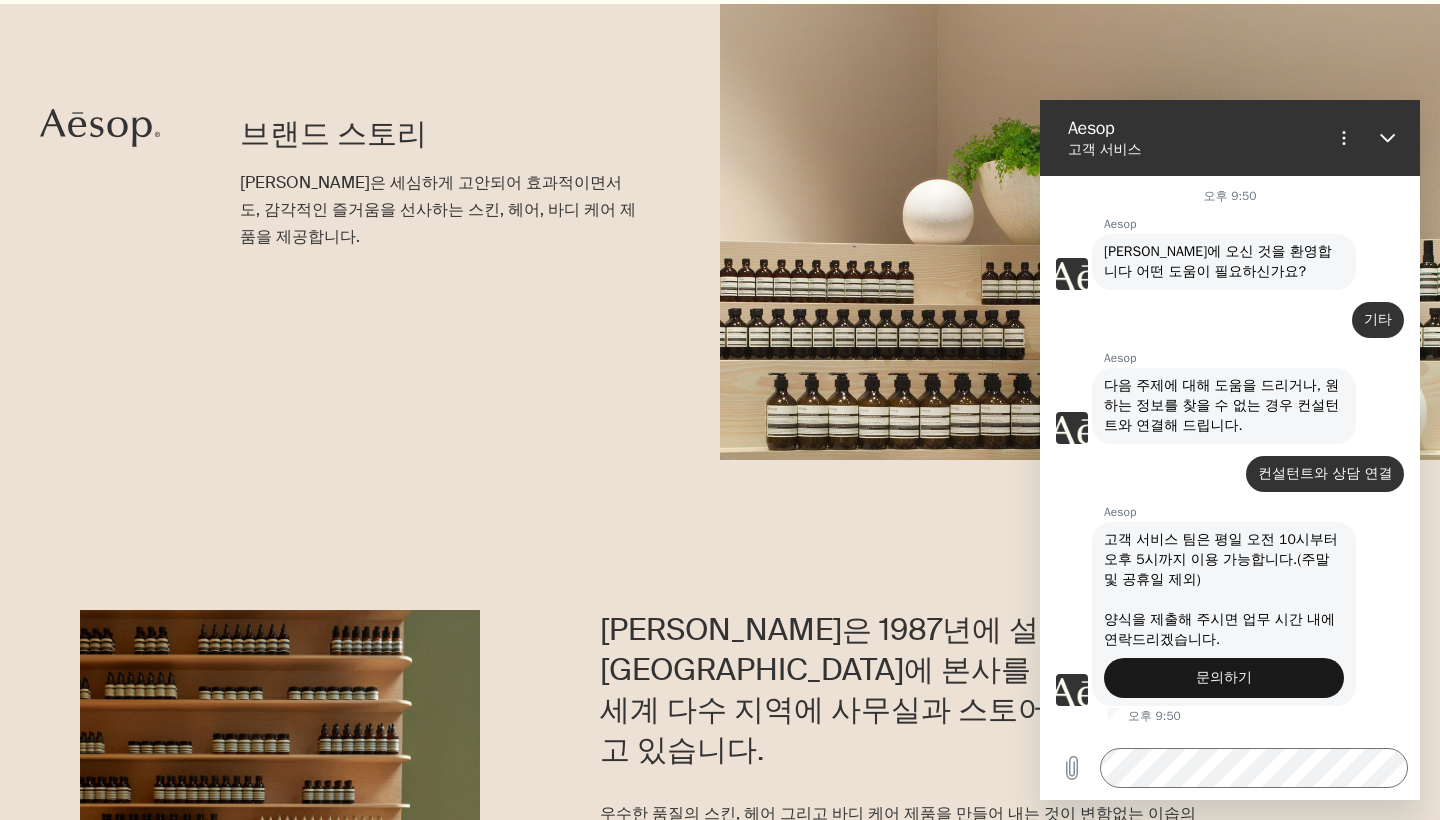 click on "문의하기" at bounding box center [1224, 678] 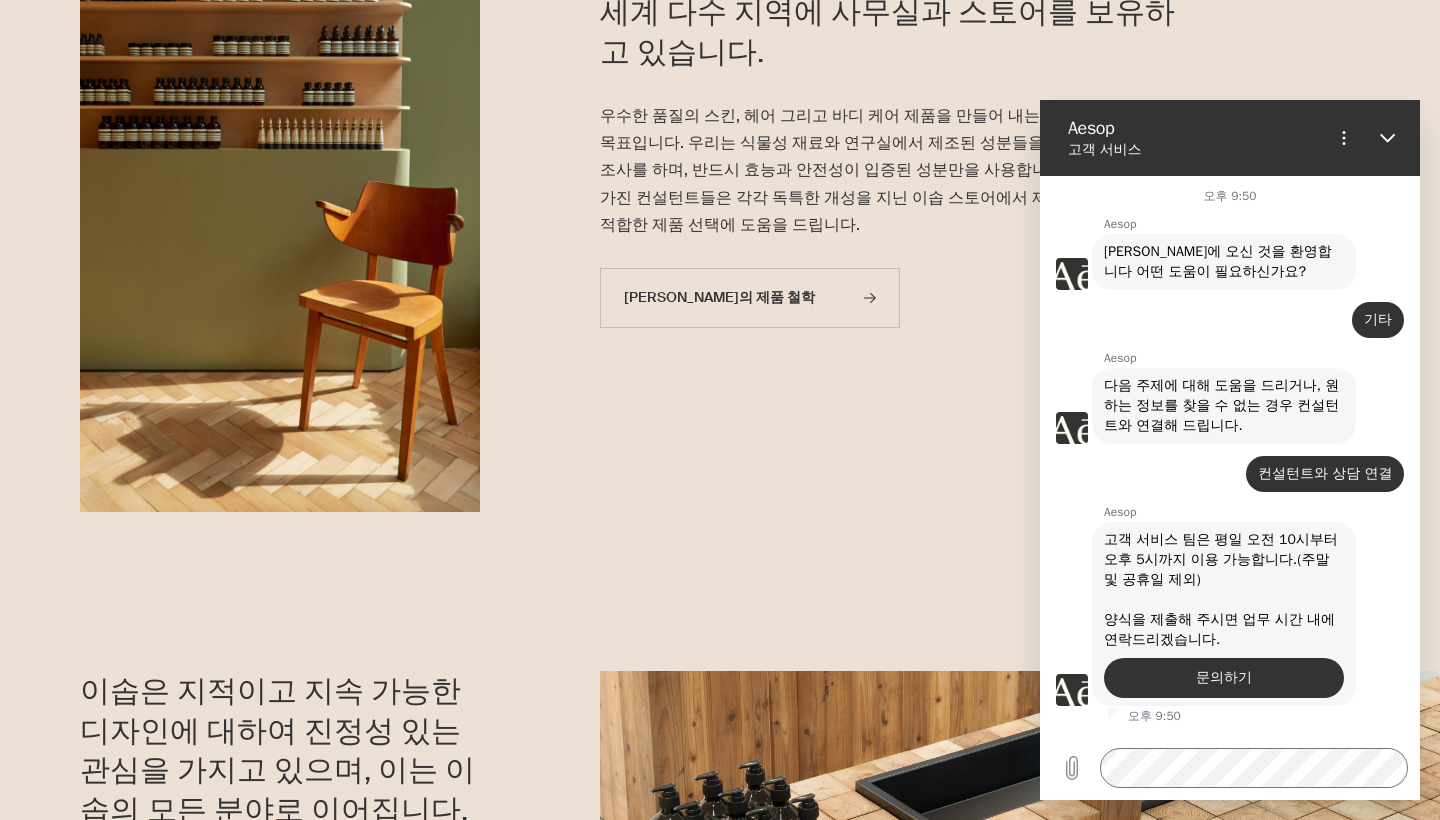 scroll, scrollTop: 1382, scrollLeft: 0, axis: vertical 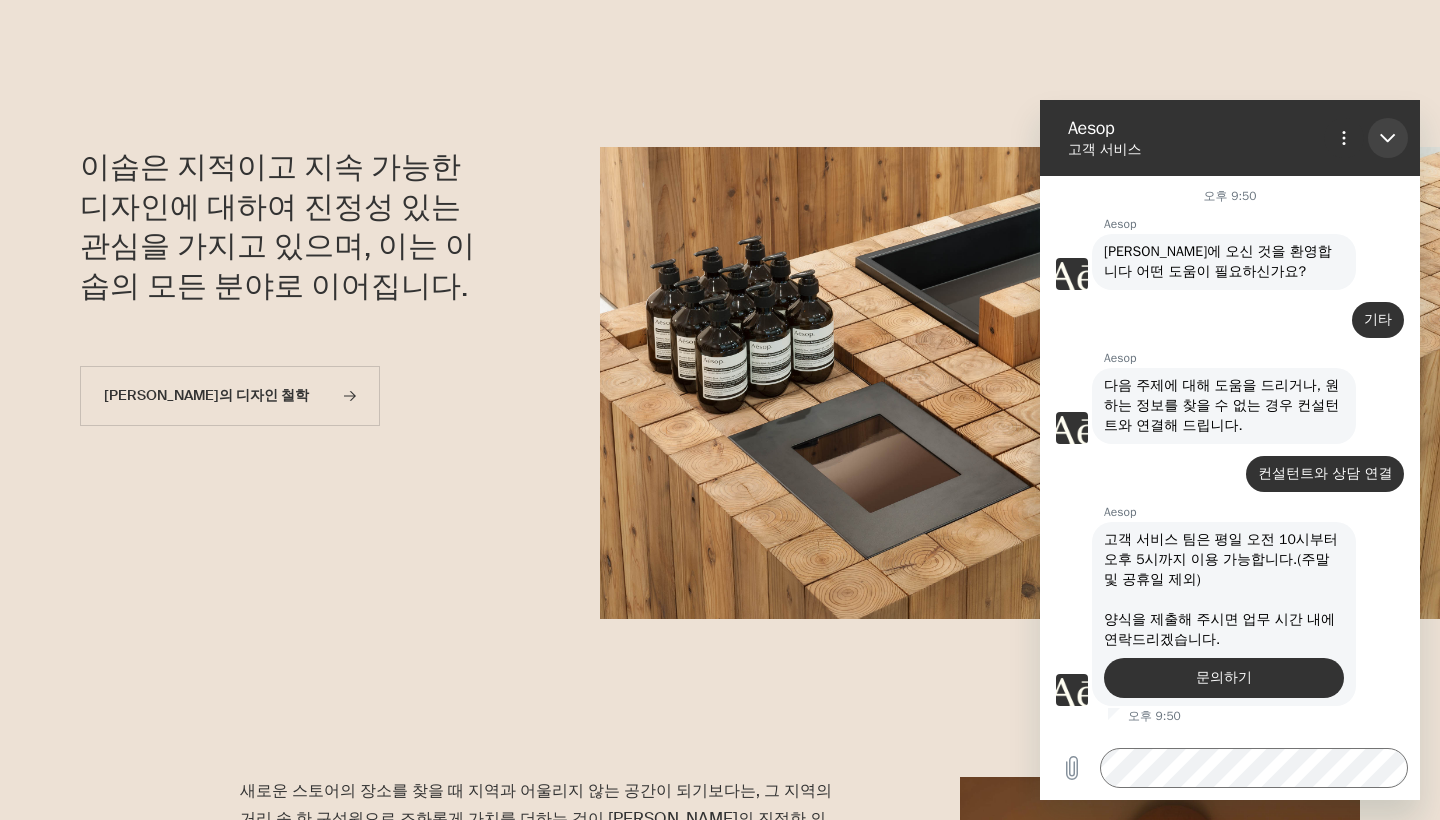 click 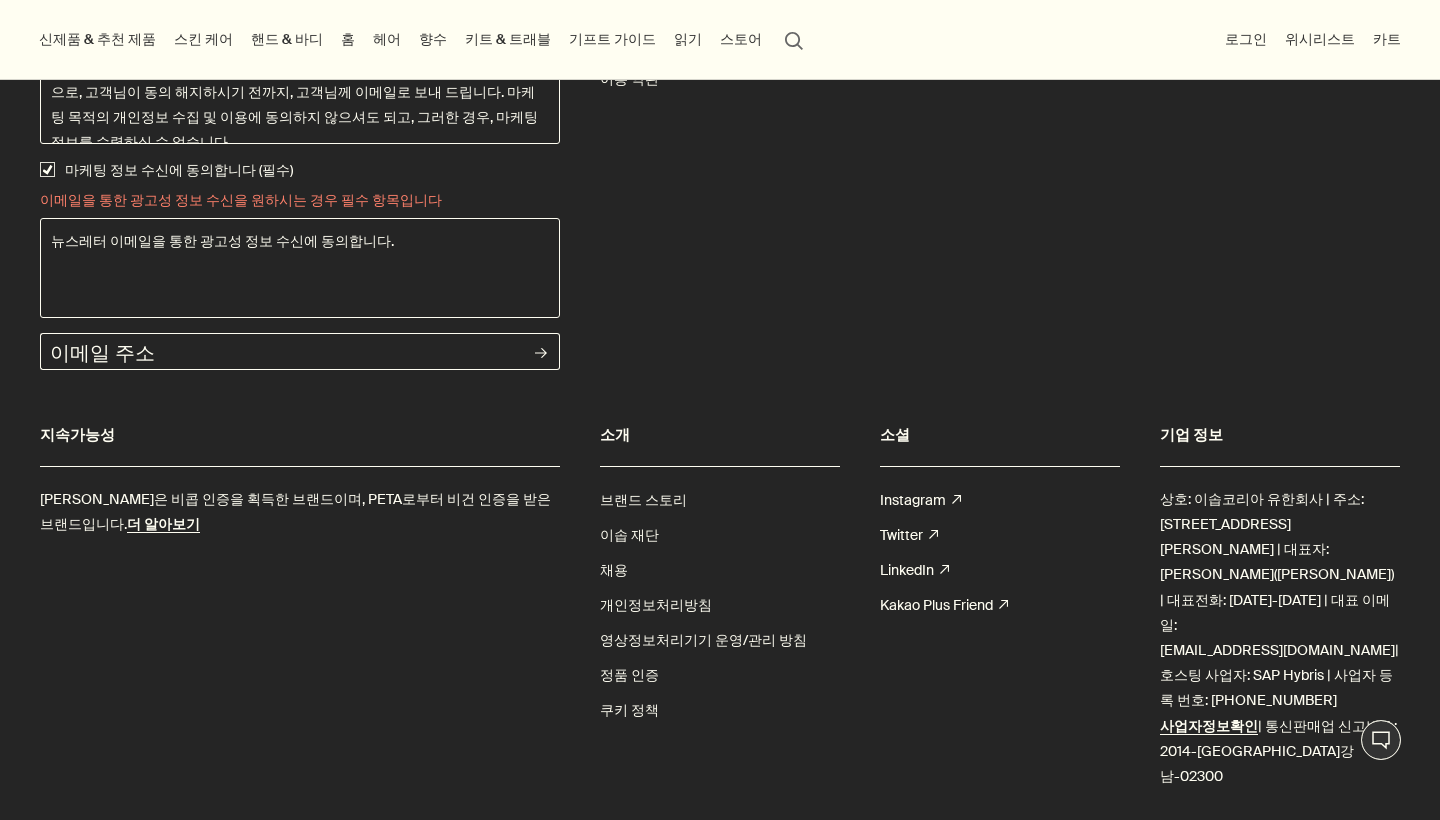scroll, scrollTop: 4506, scrollLeft: 0, axis: vertical 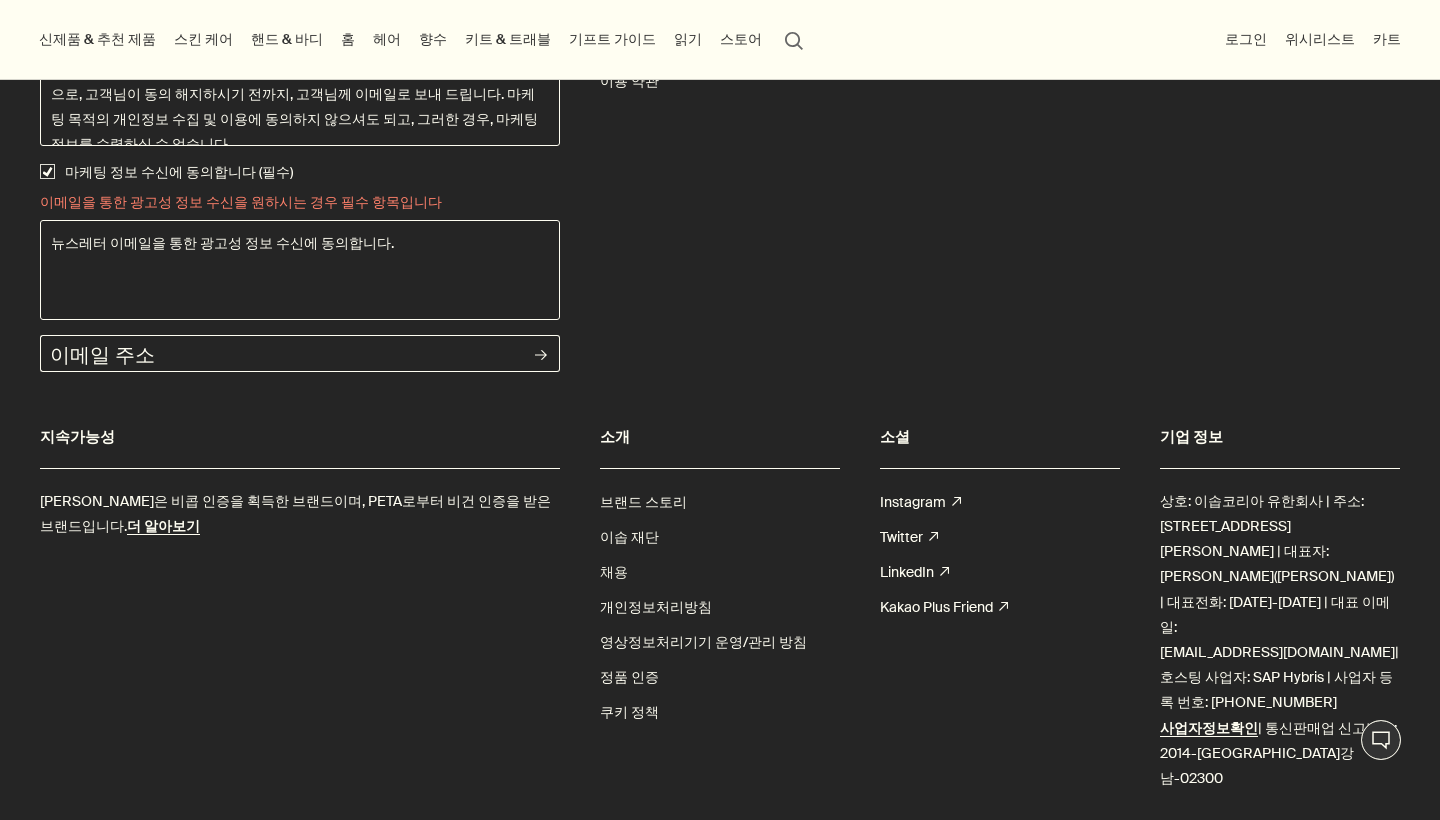 click on "채용" at bounding box center (614, 572) 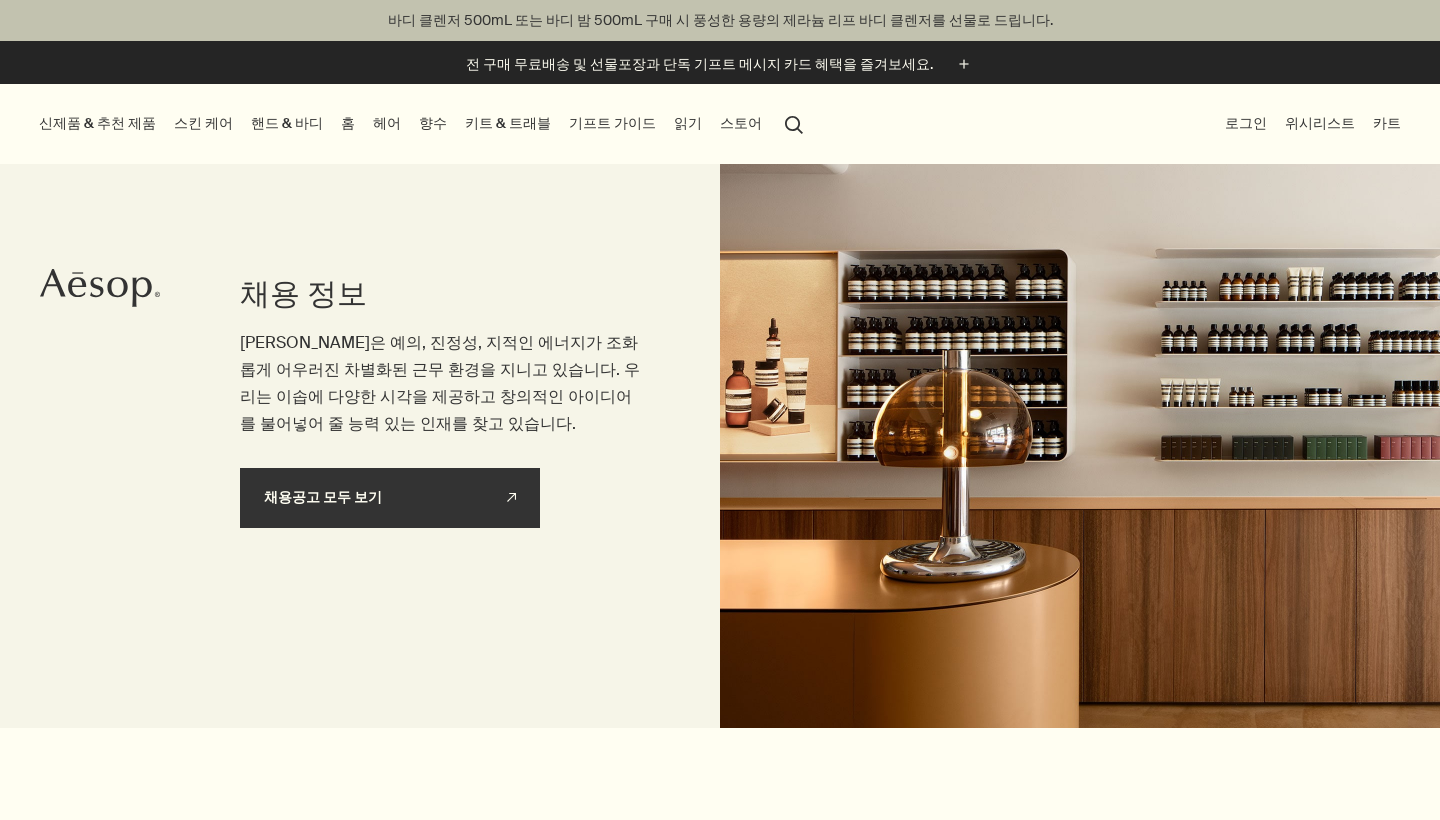 scroll, scrollTop: 0, scrollLeft: 0, axis: both 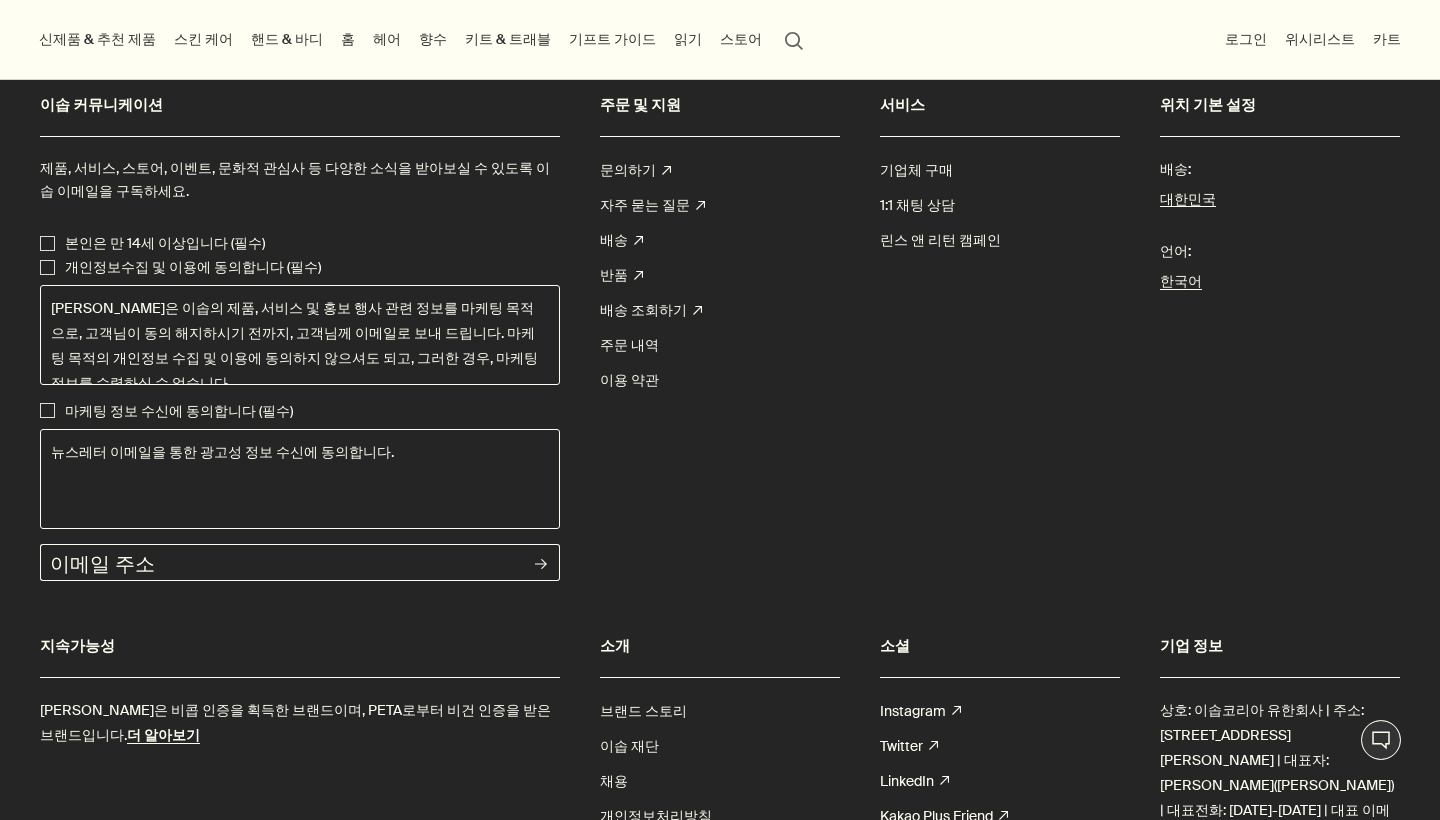 click on "1:1 채팅 상담" at bounding box center [1381, 740] 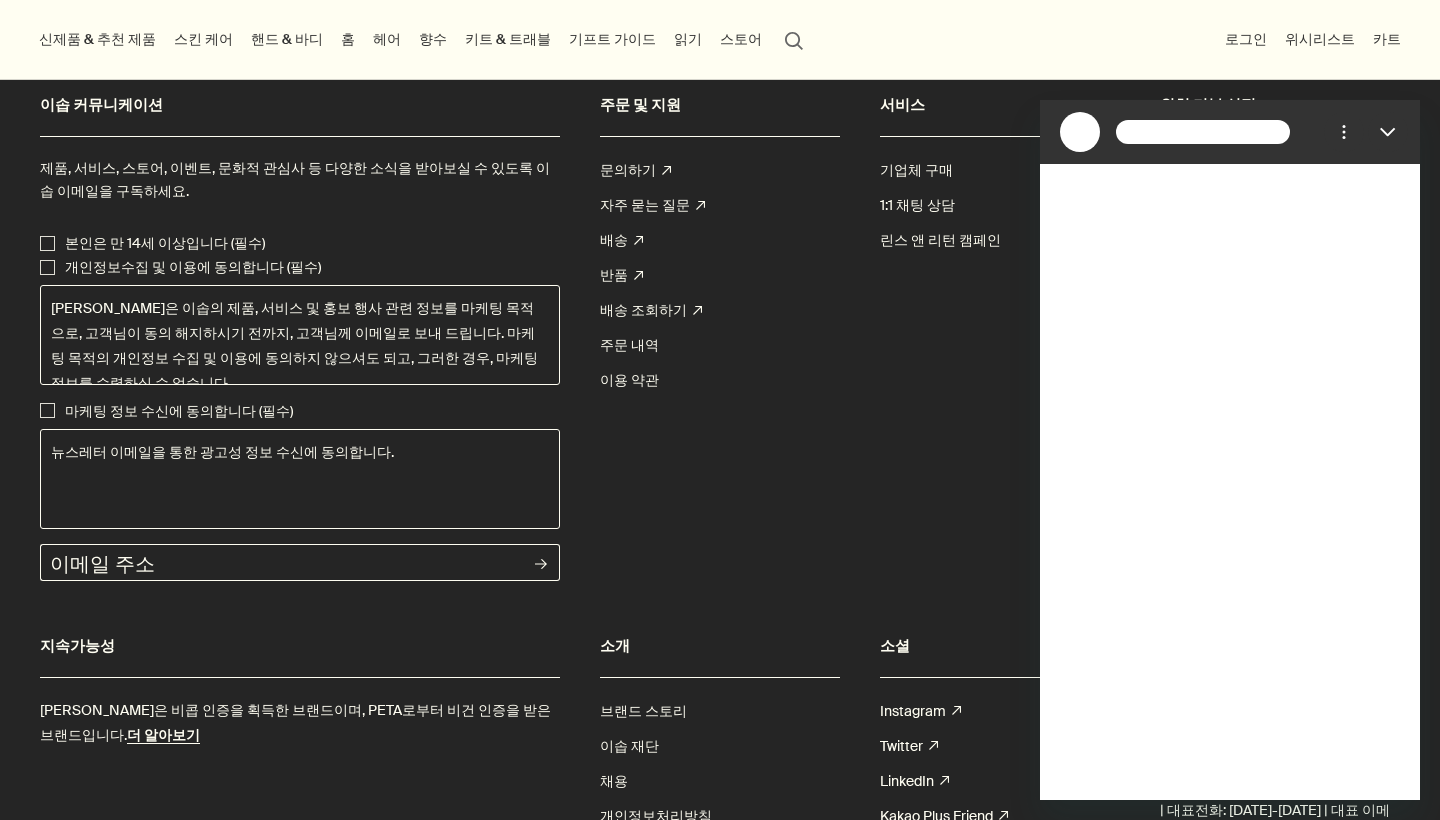 scroll, scrollTop: 0, scrollLeft: 0, axis: both 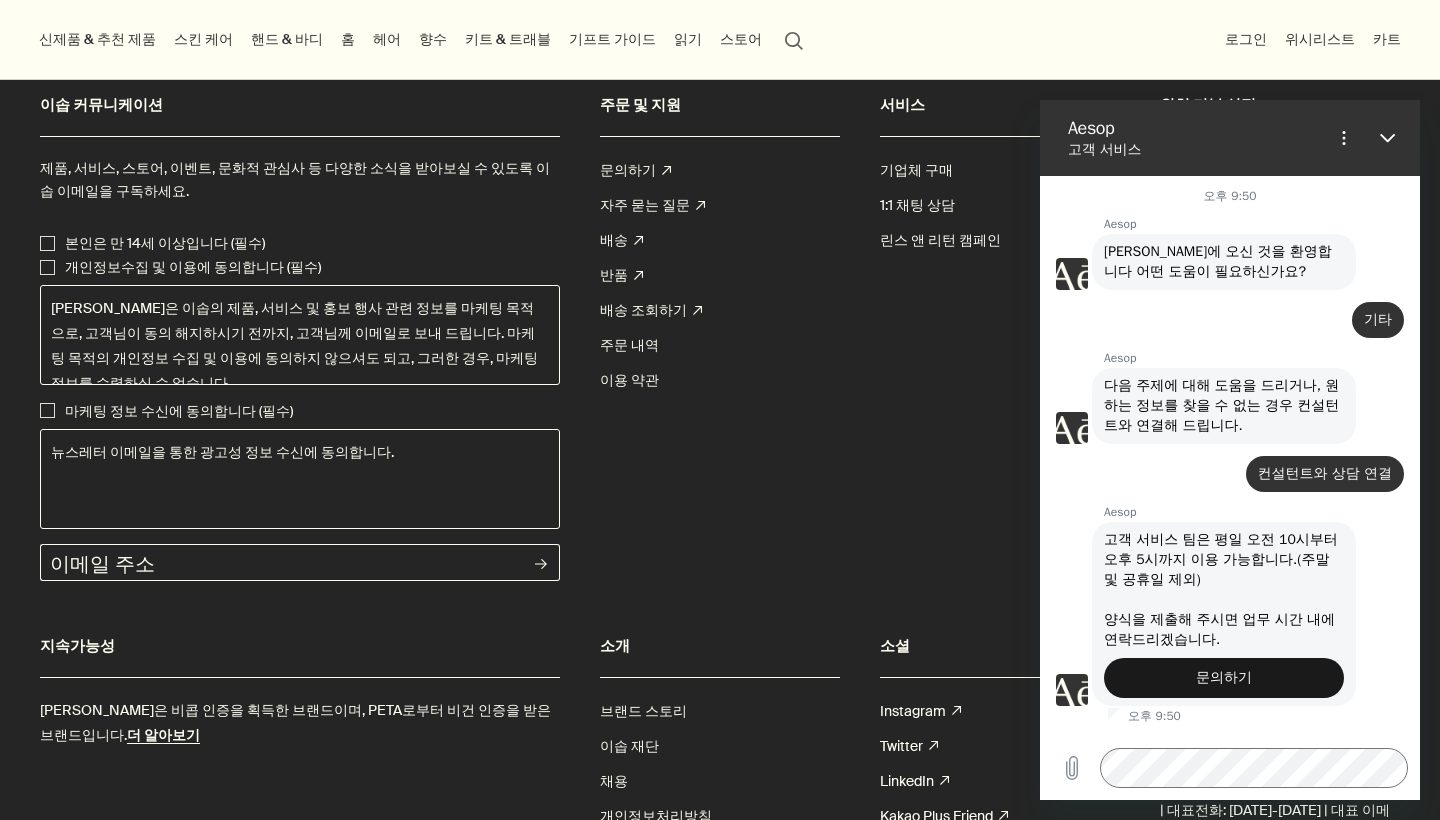 click on "문의하기" at bounding box center (1224, 678) 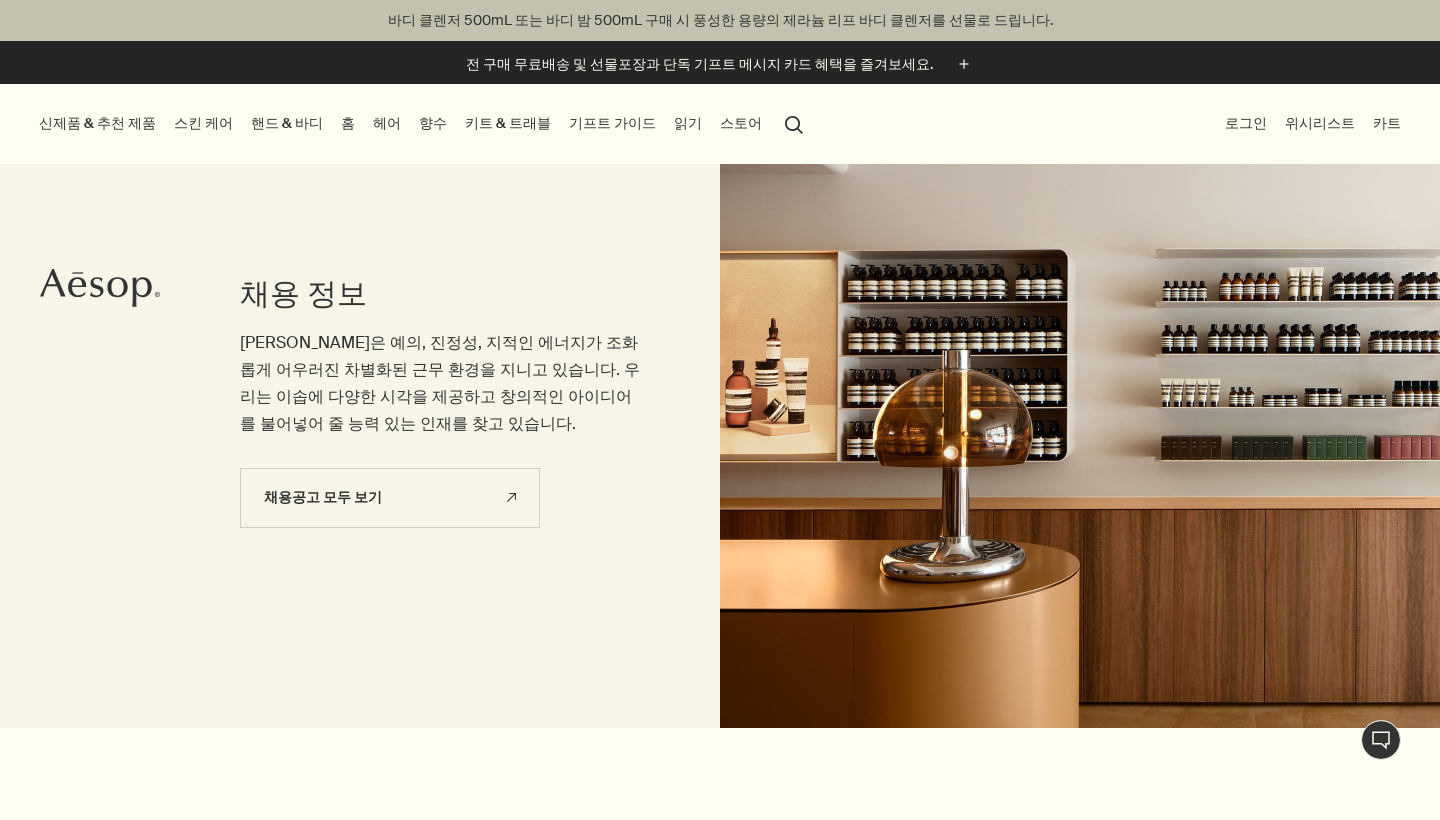 scroll, scrollTop: 0, scrollLeft: 0, axis: both 